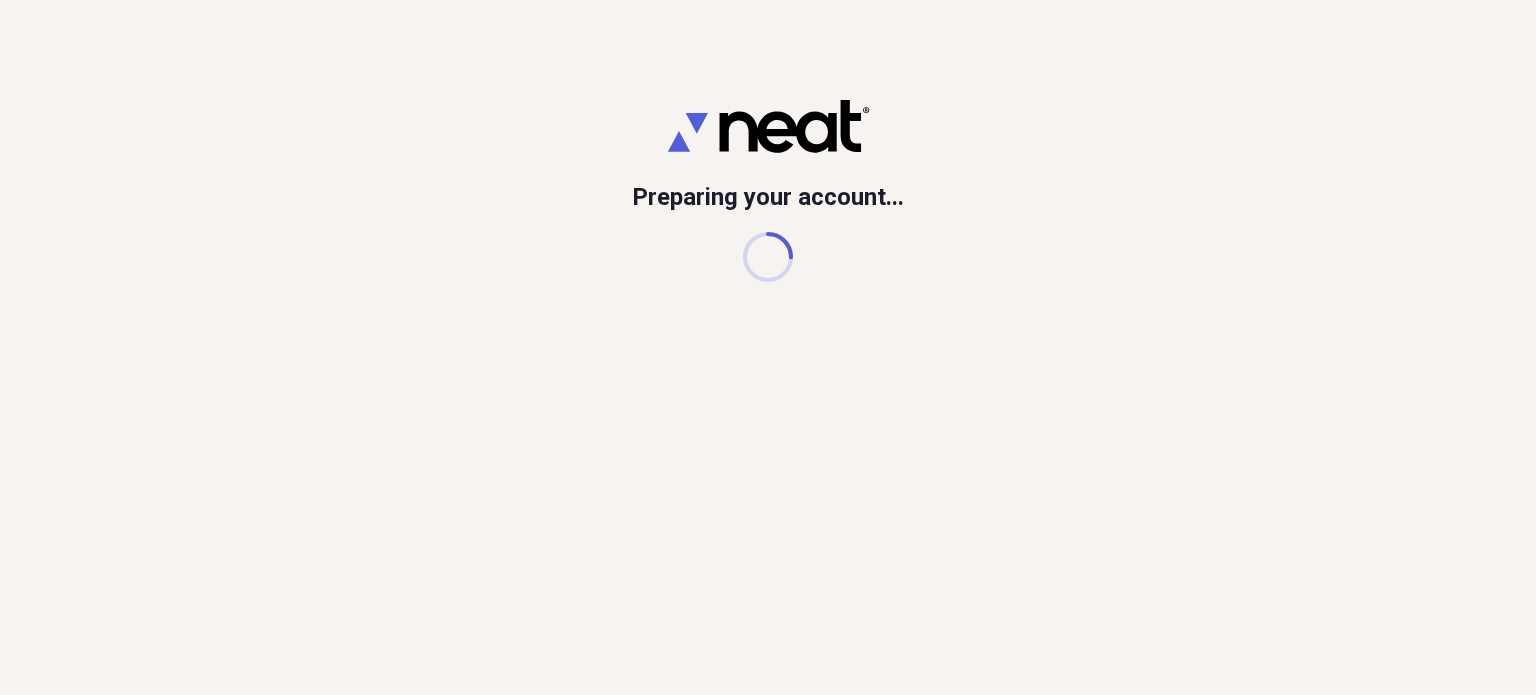 scroll, scrollTop: 0, scrollLeft: 0, axis: both 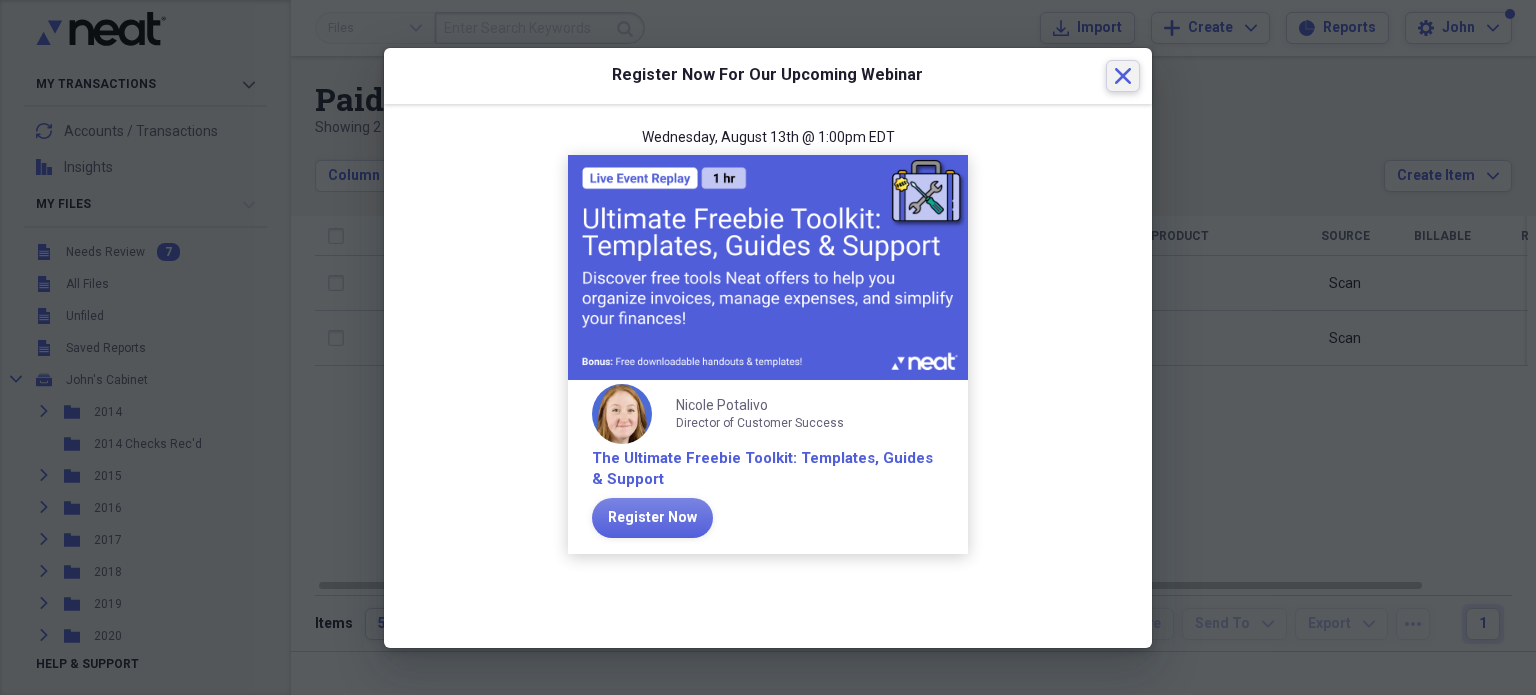 click 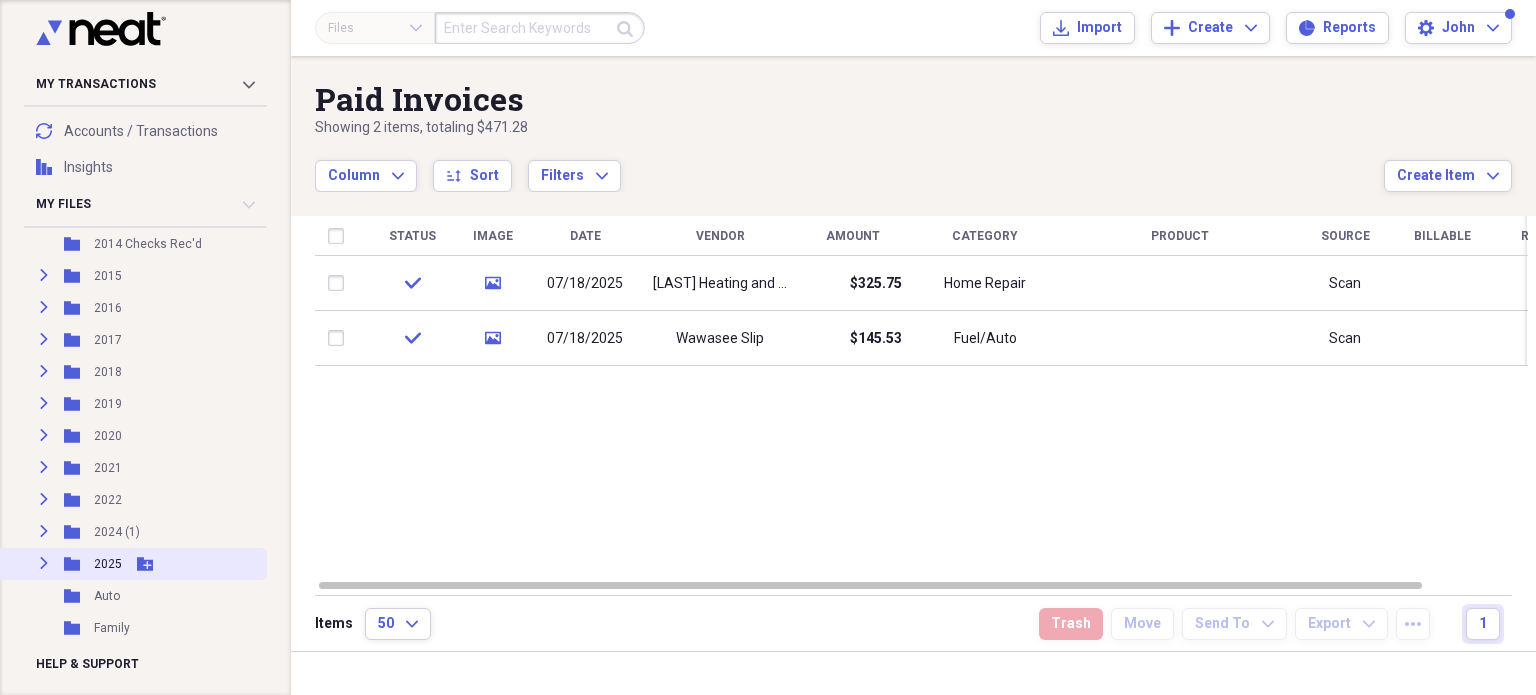 scroll, scrollTop: 300, scrollLeft: 0, axis: vertical 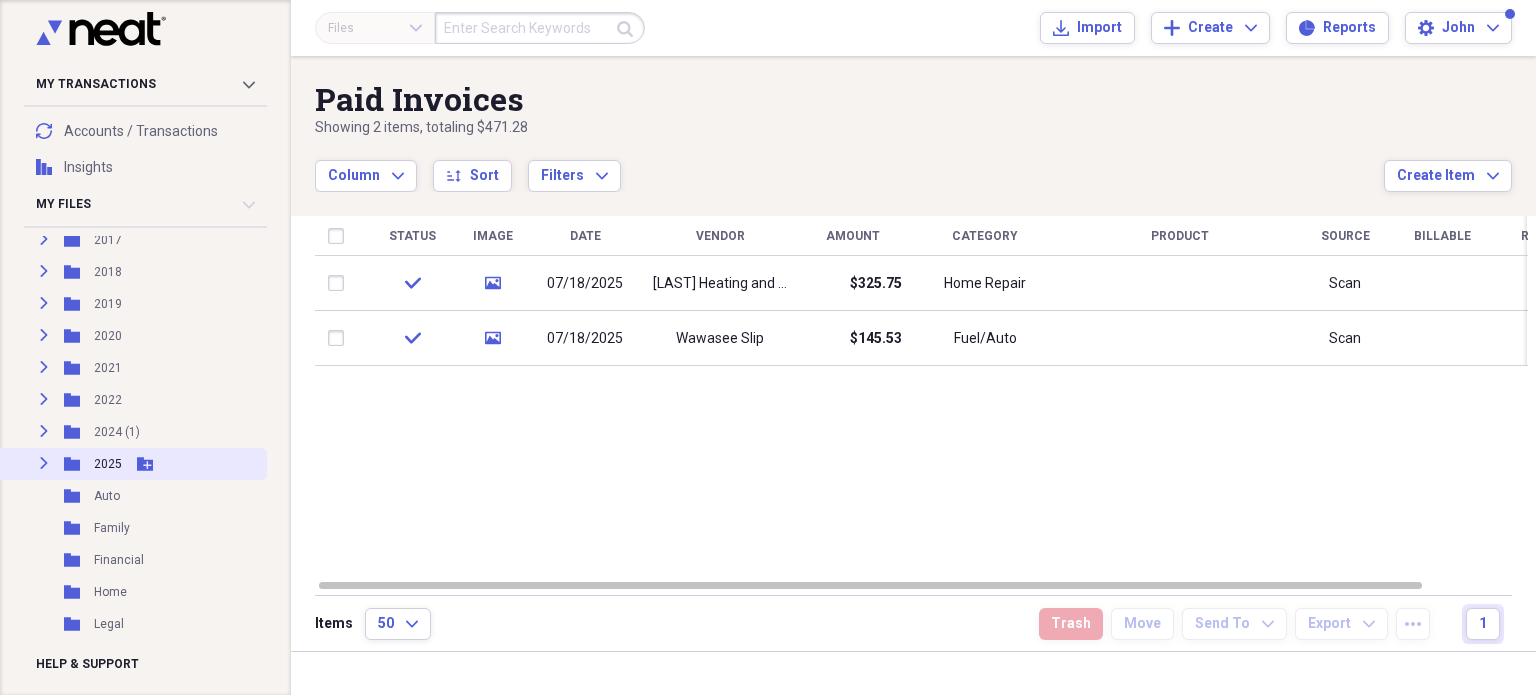click on "Expand" 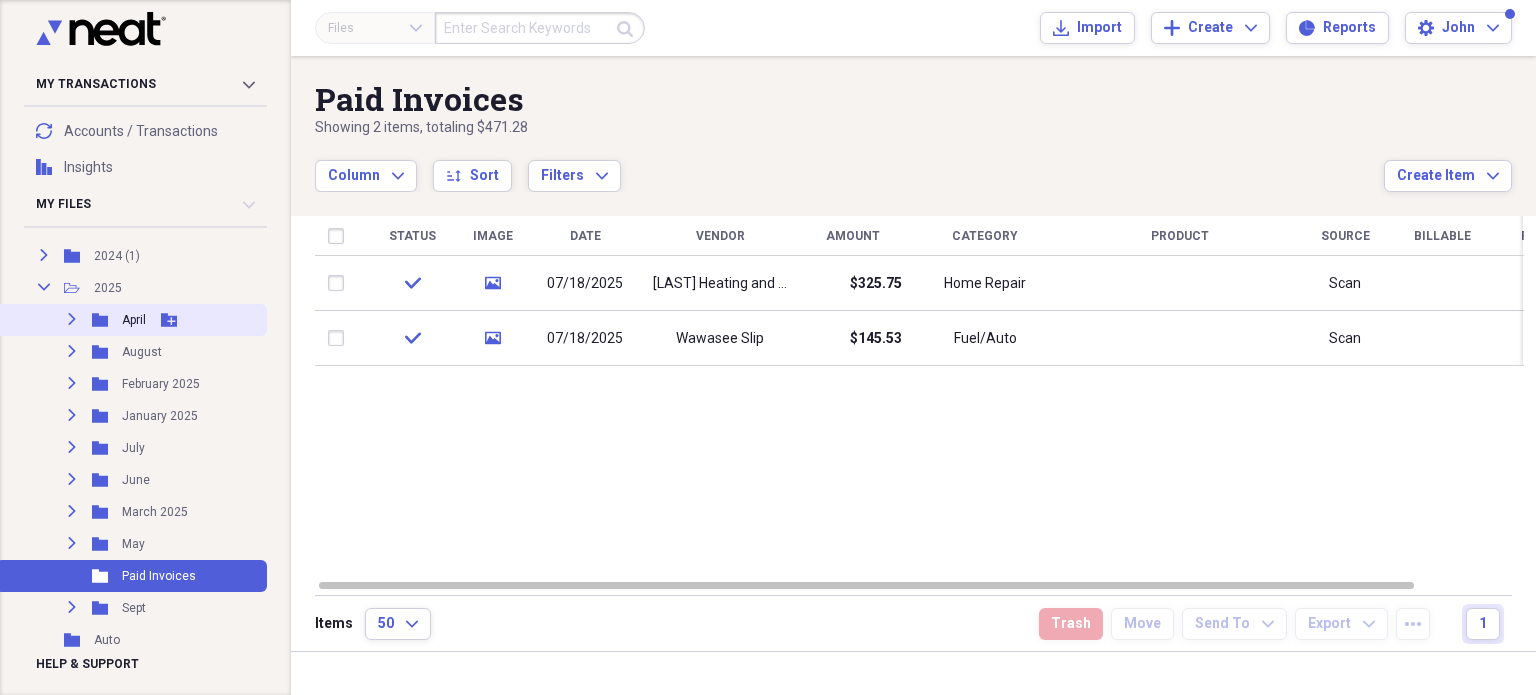 scroll, scrollTop: 500, scrollLeft: 0, axis: vertical 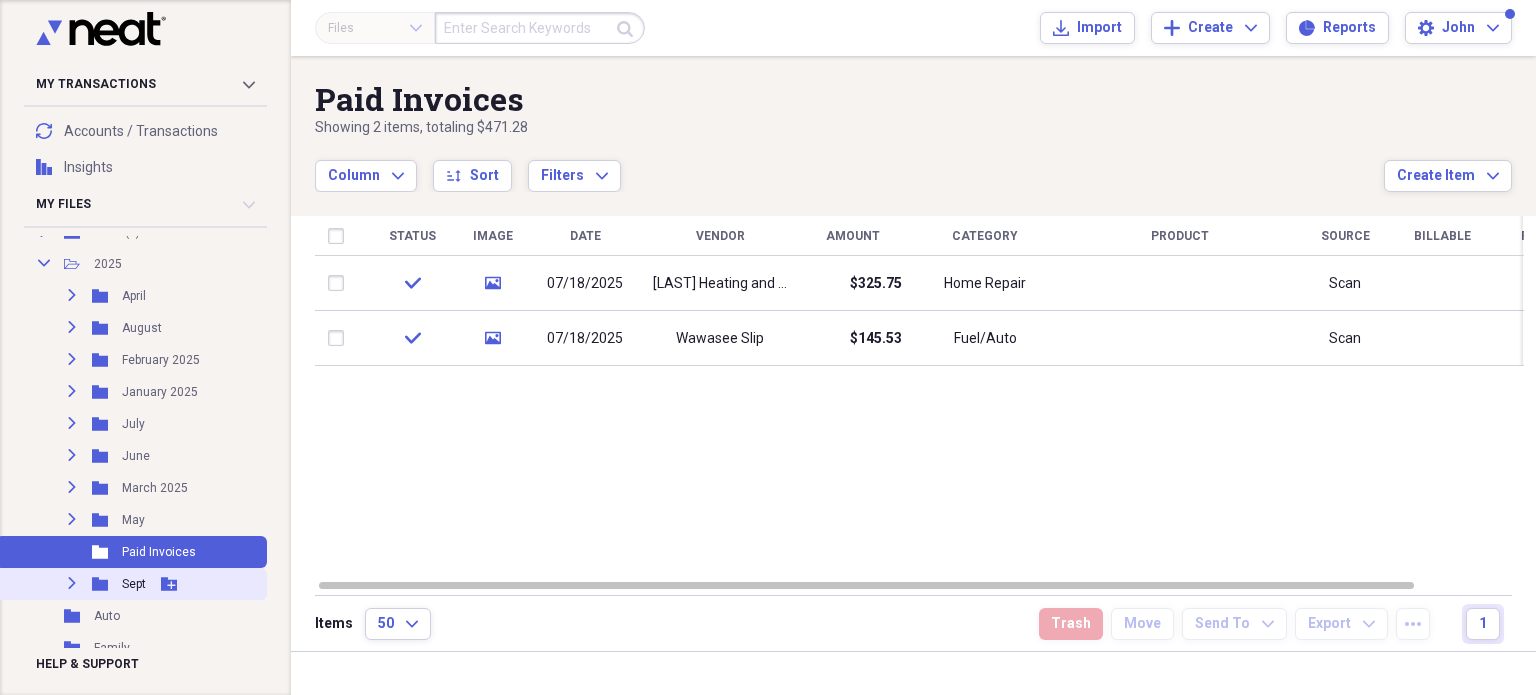 click on "Expand" 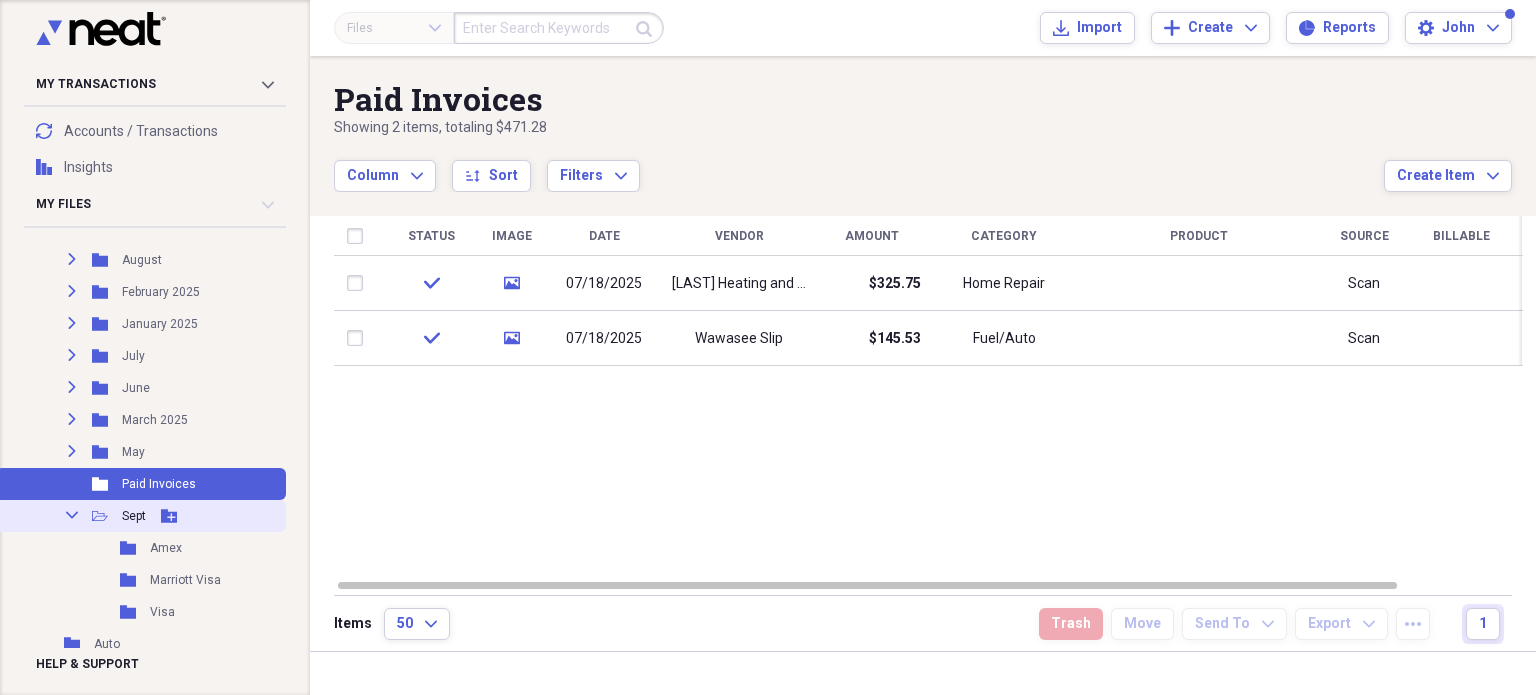 scroll, scrollTop: 600, scrollLeft: 0, axis: vertical 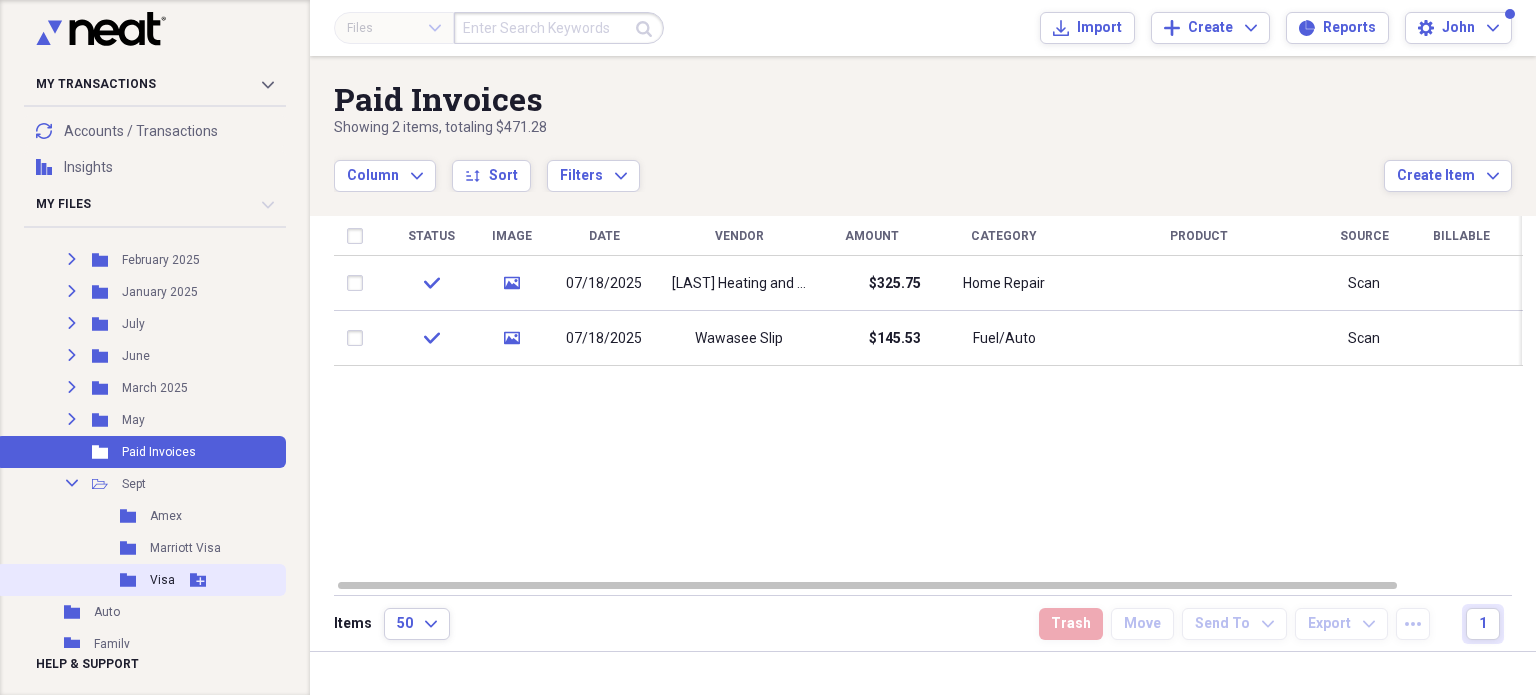 click on "Visa" at bounding box center [162, 580] 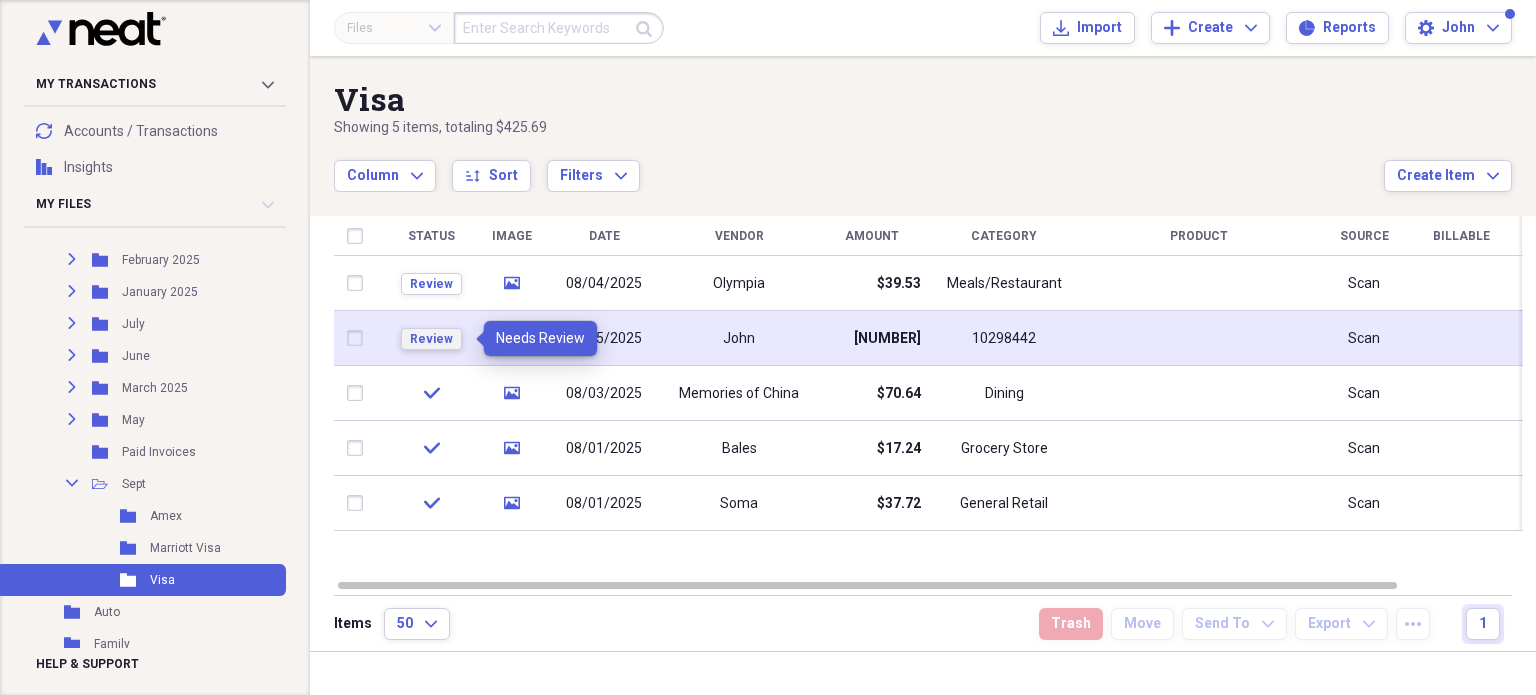 click on "Review" at bounding box center (431, 339) 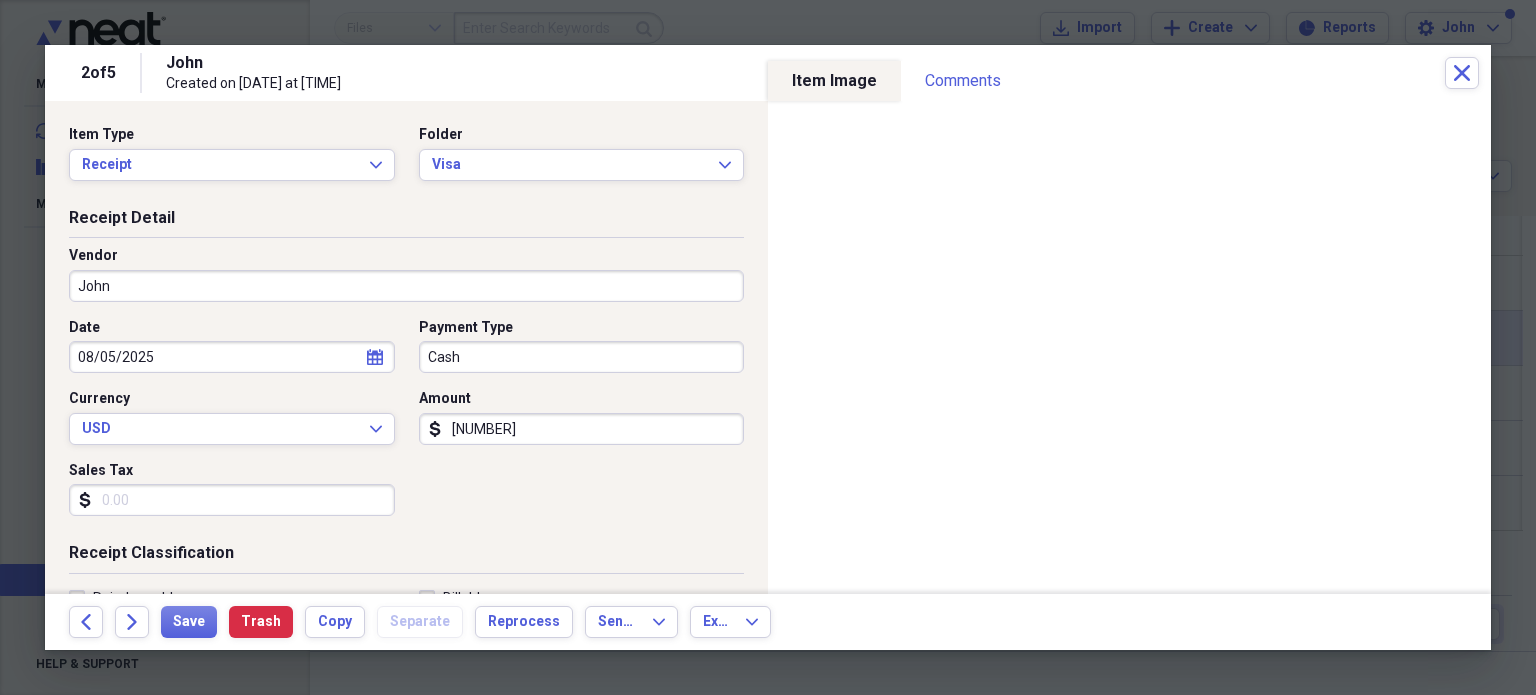 click on "John" at bounding box center [406, 286] 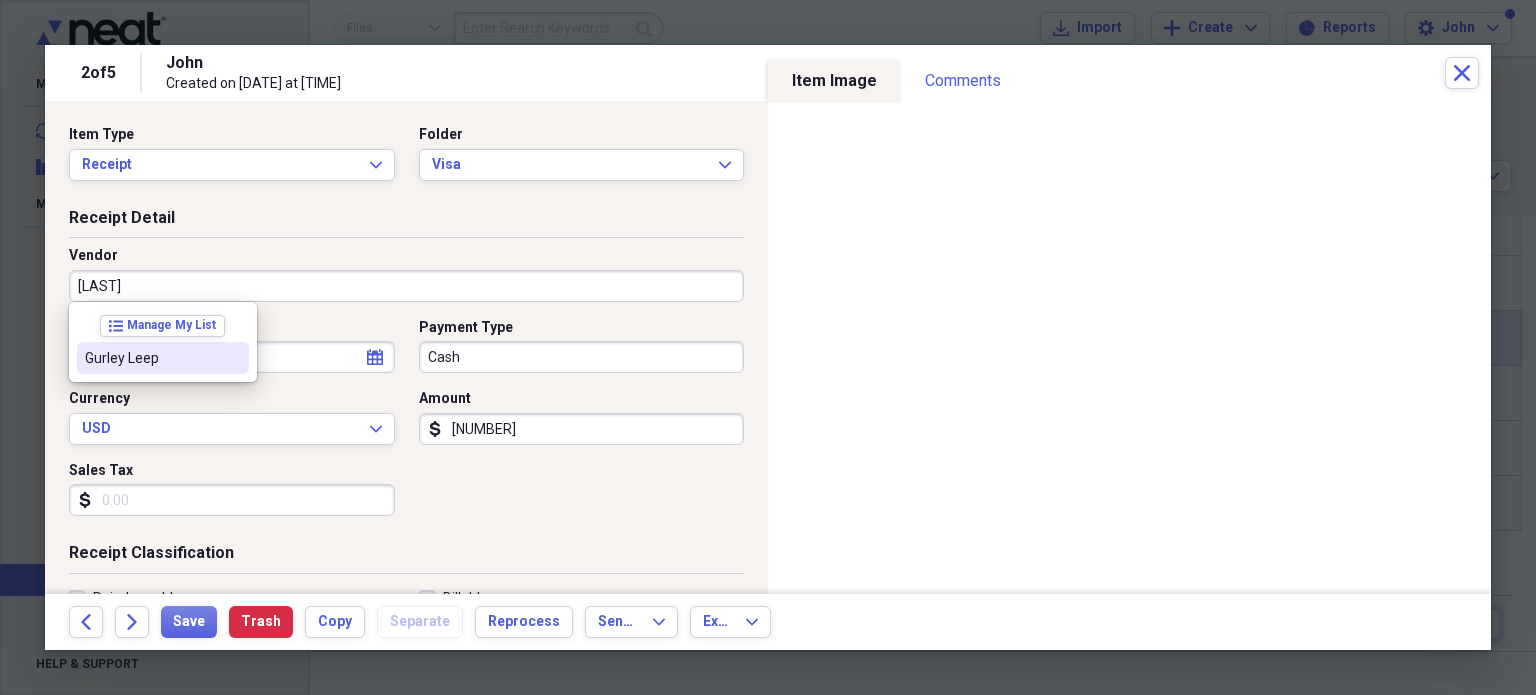 click on "Gurley Leep" at bounding box center [151, 358] 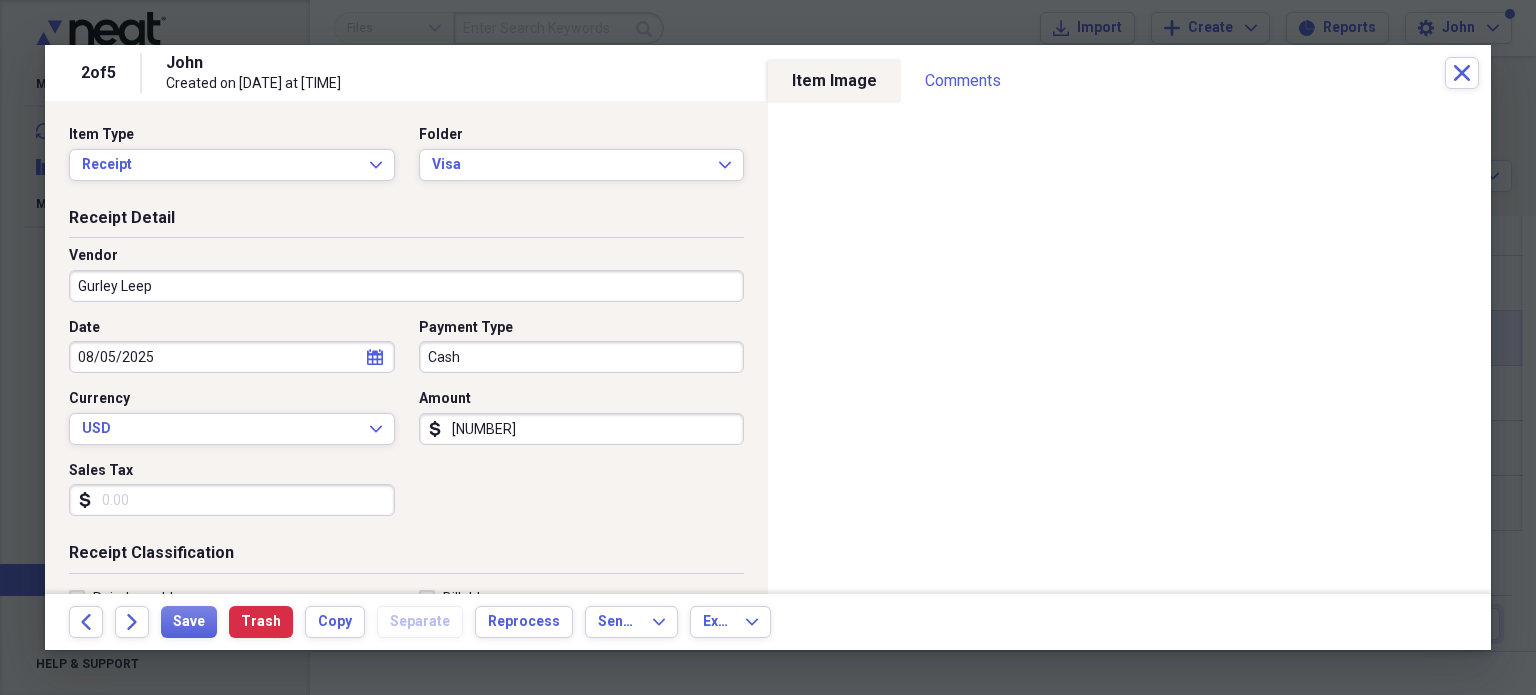 type on "Auto" 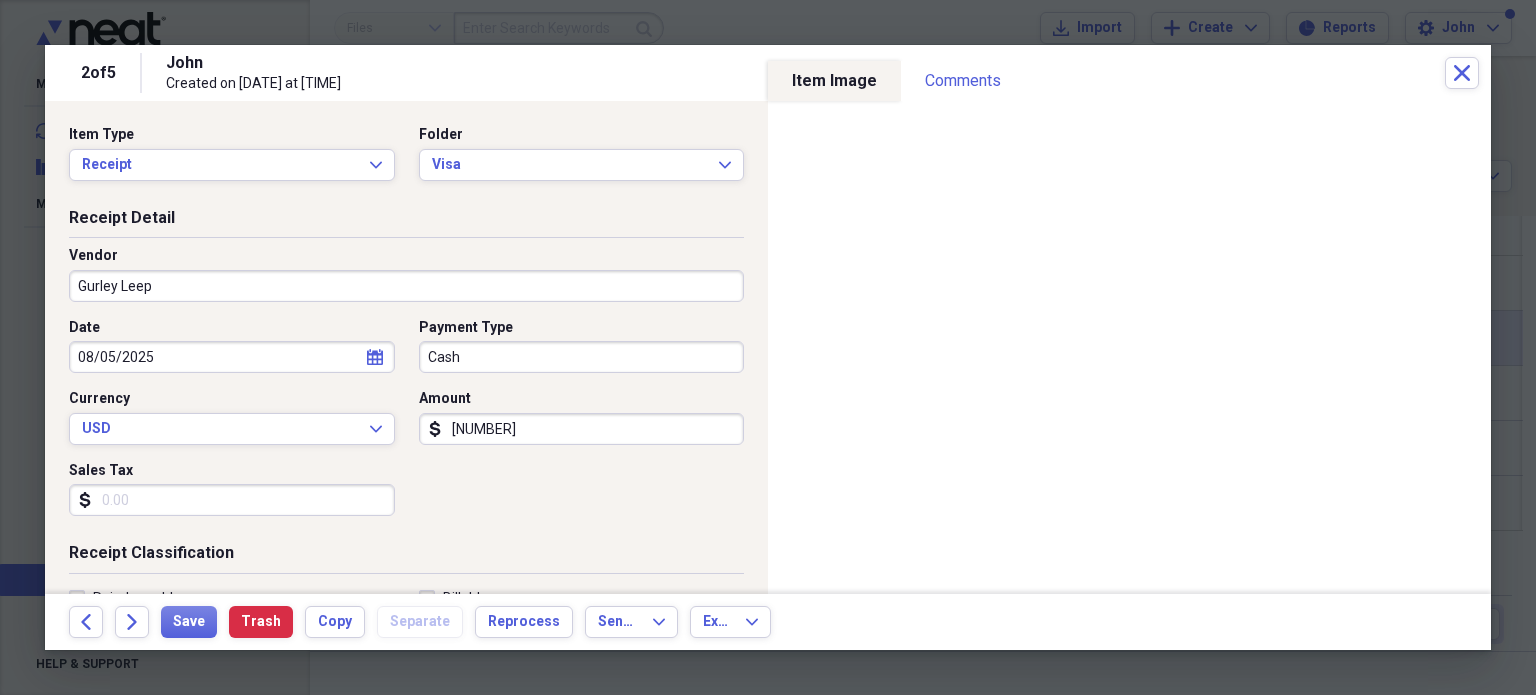 click on "Cash" at bounding box center [582, 357] 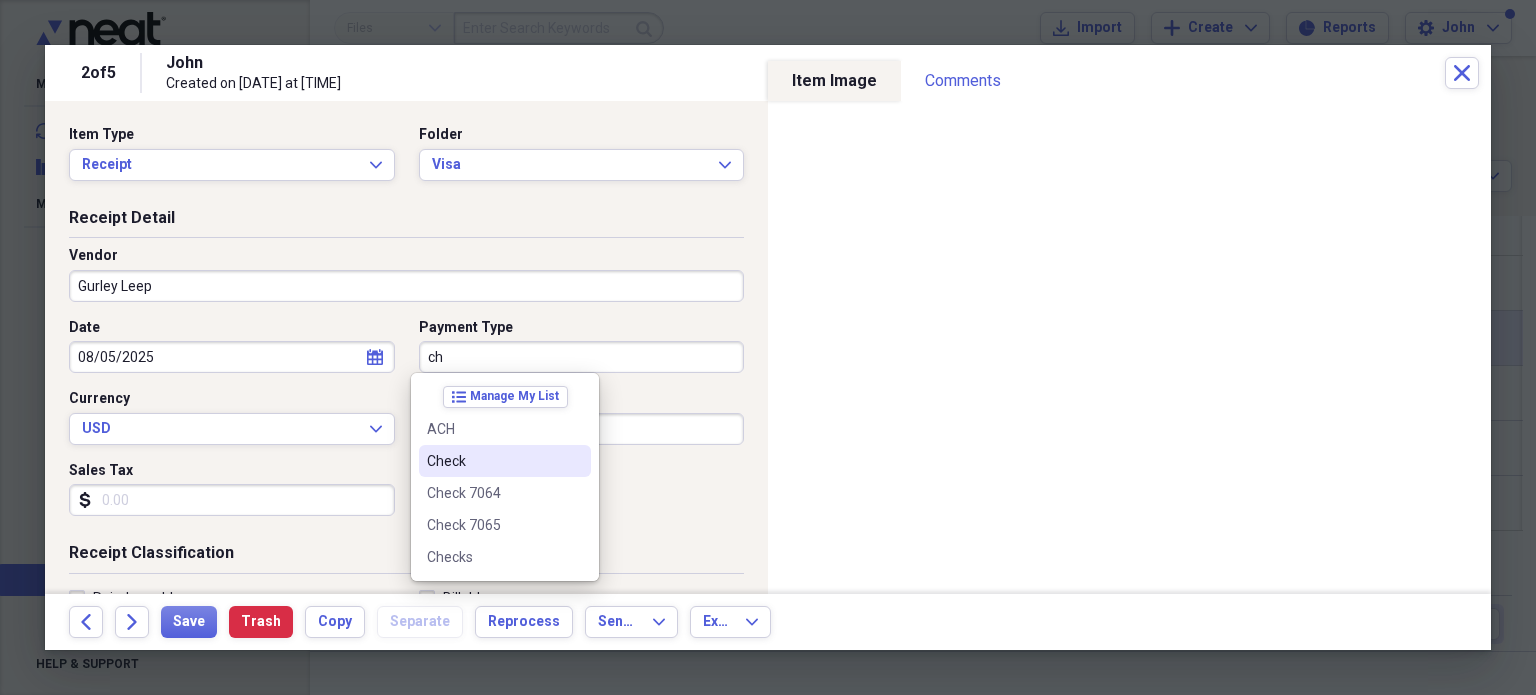 click on "Check" at bounding box center (493, 461) 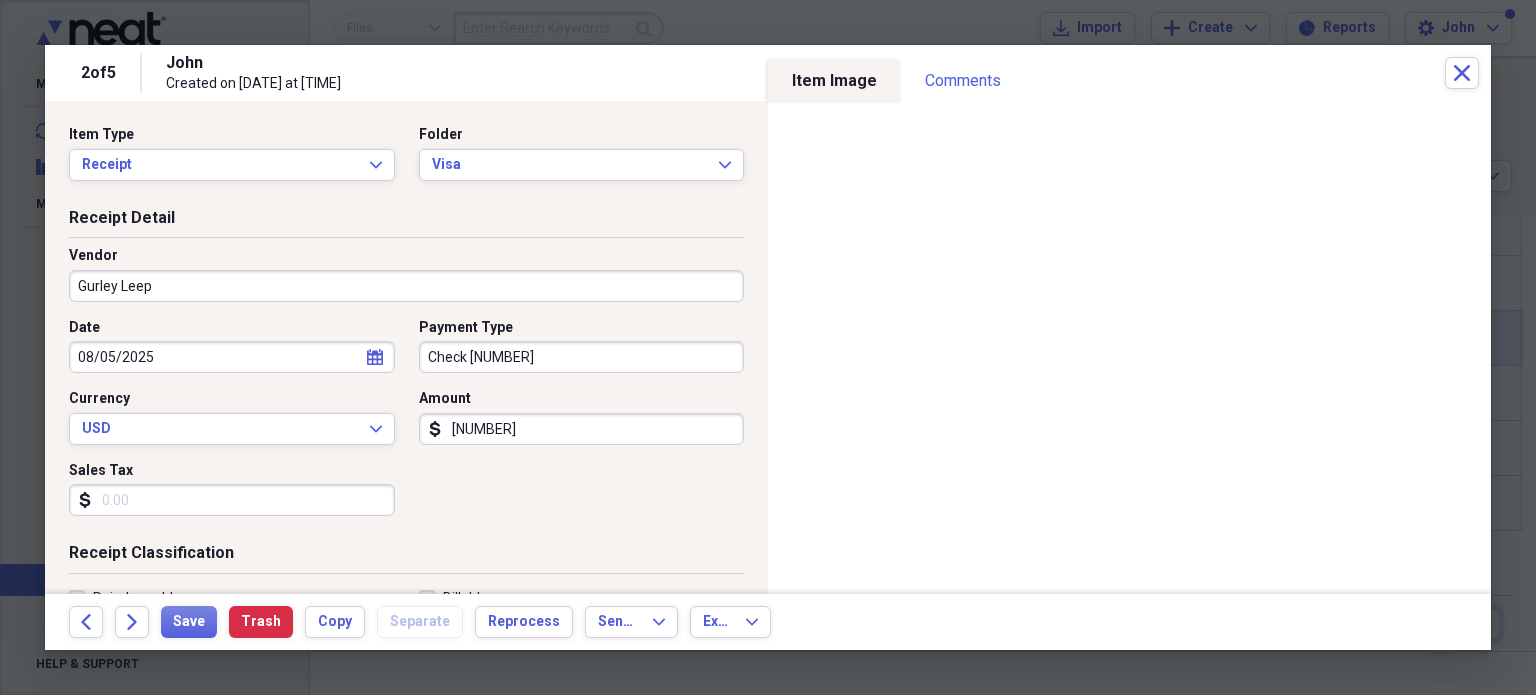 type on "Check [NUMBER]" 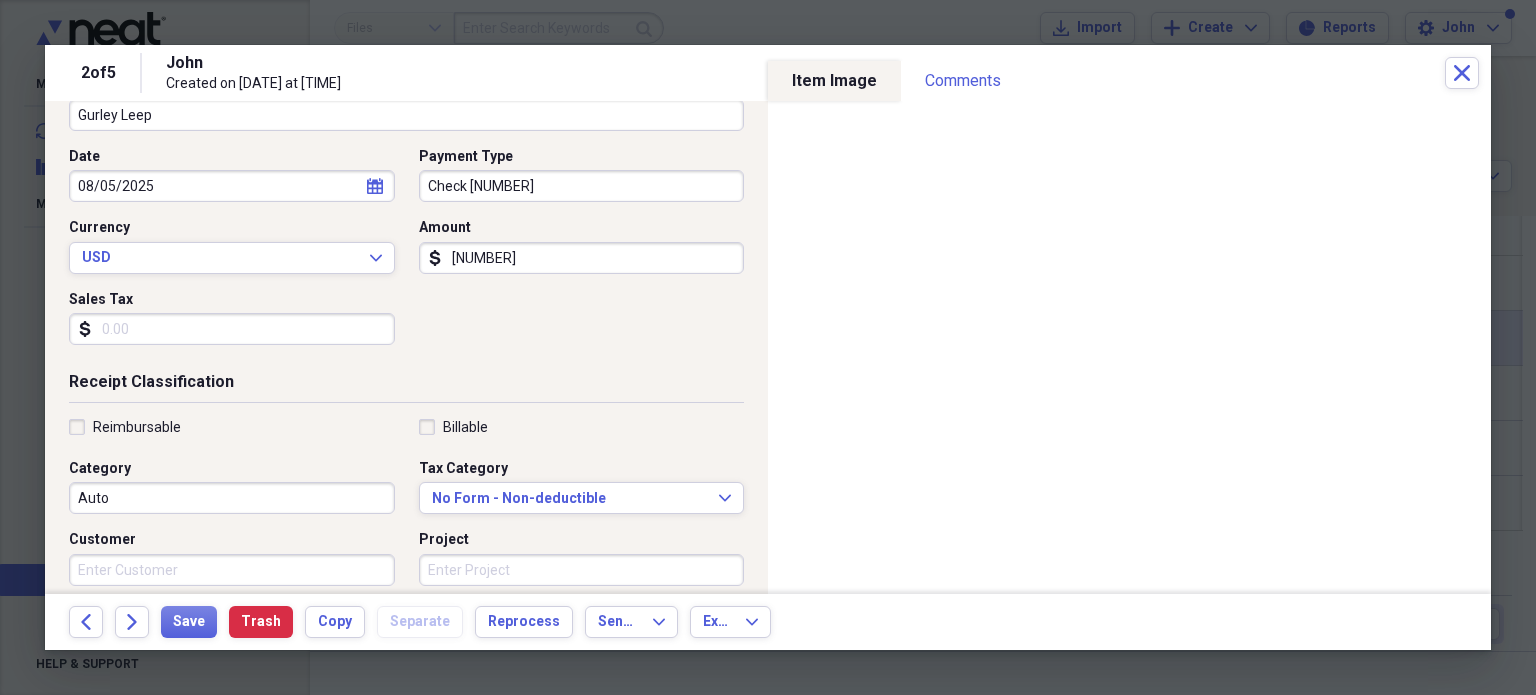 scroll, scrollTop: 200, scrollLeft: 0, axis: vertical 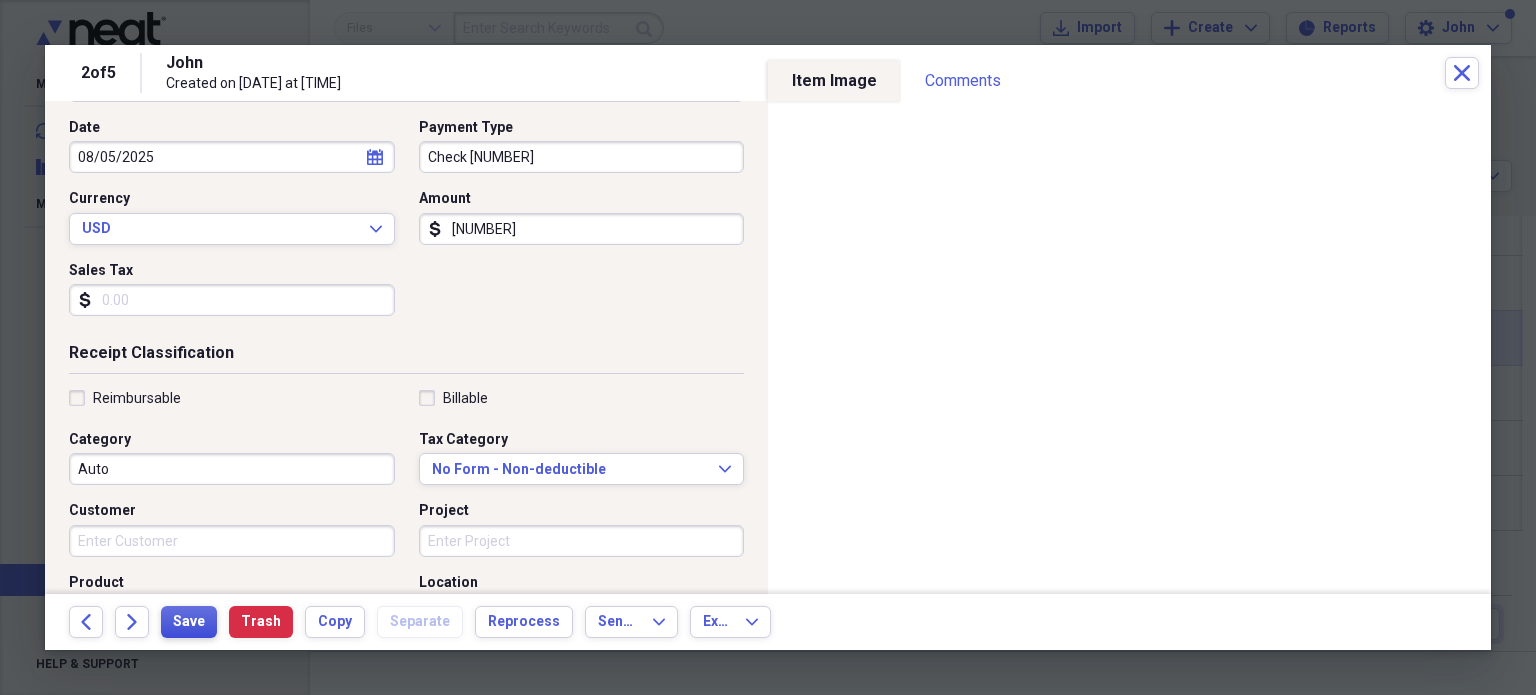 type on "[NUMBER]" 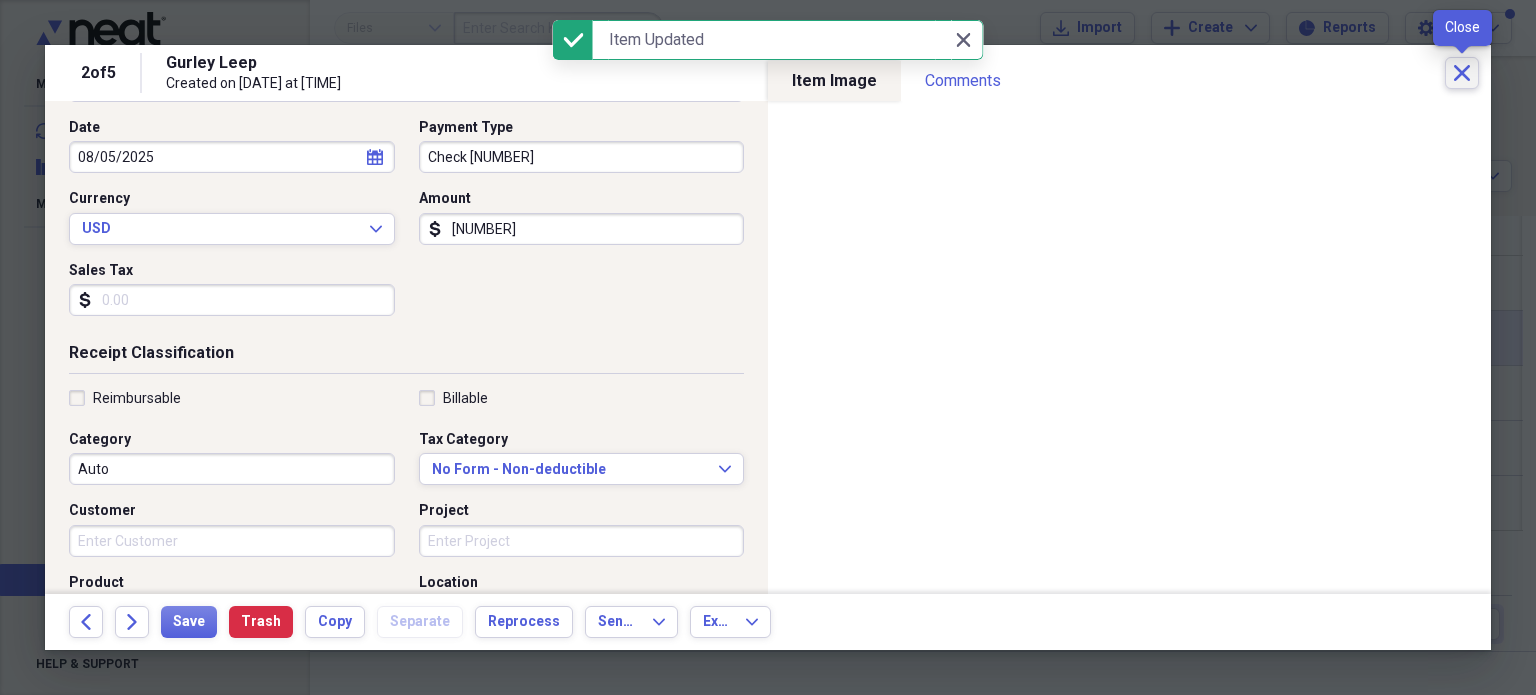 click 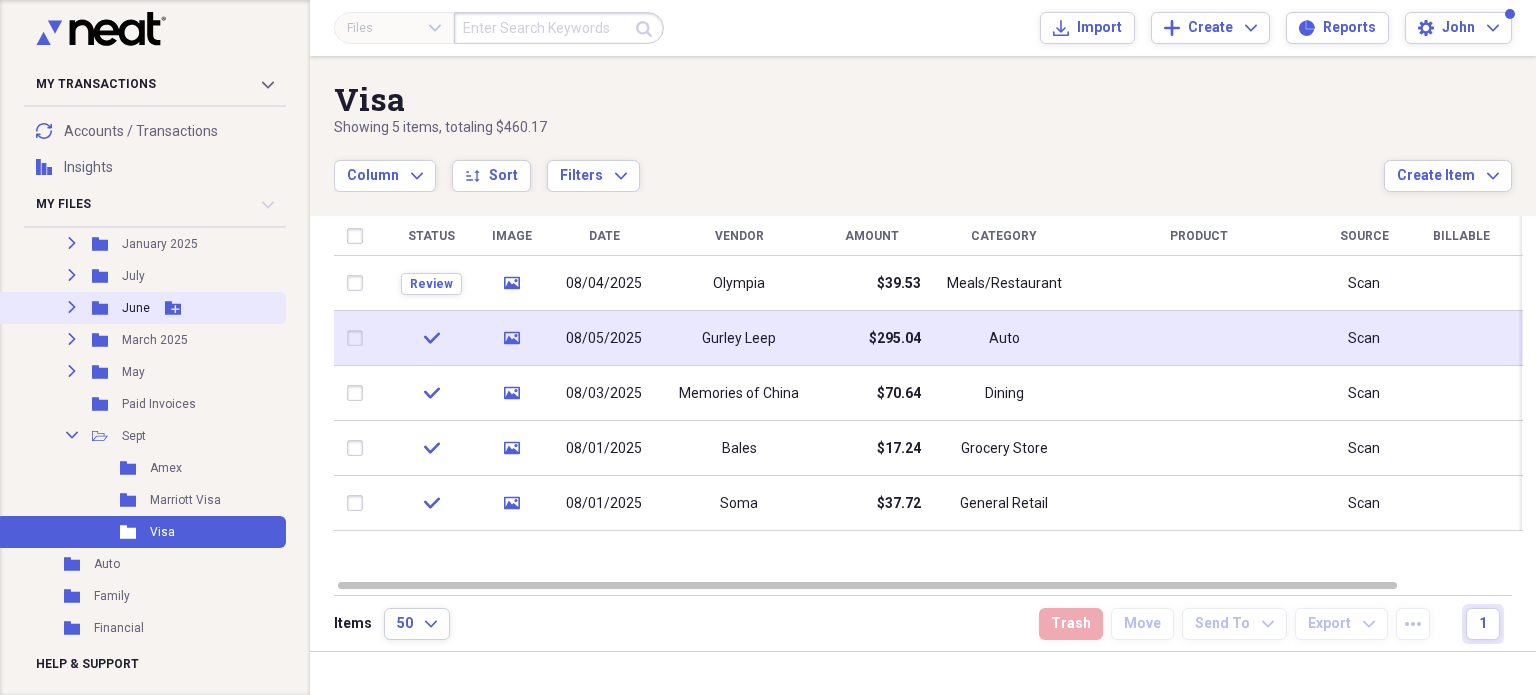 scroll, scrollTop: 600, scrollLeft: 0, axis: vertical 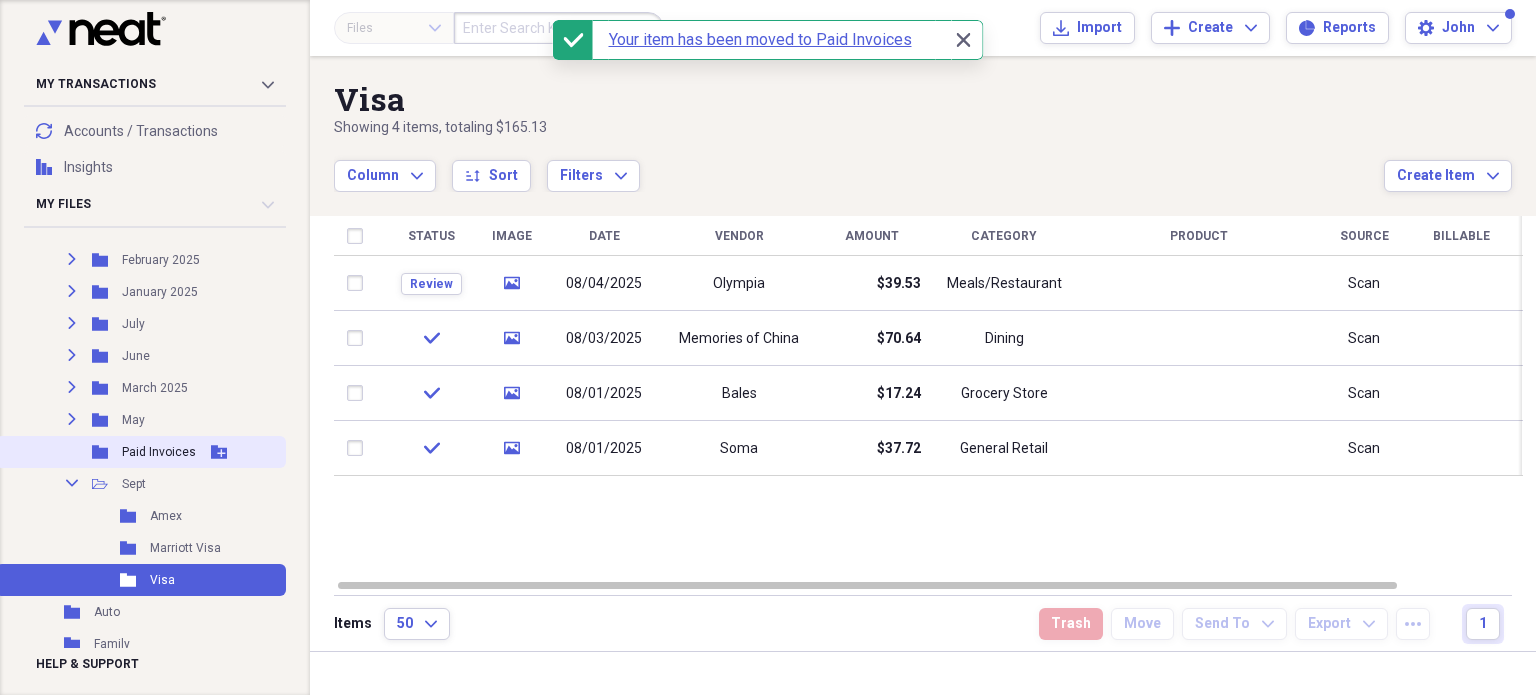 click on "Paid Invoices" at bounding box center [159, 452] 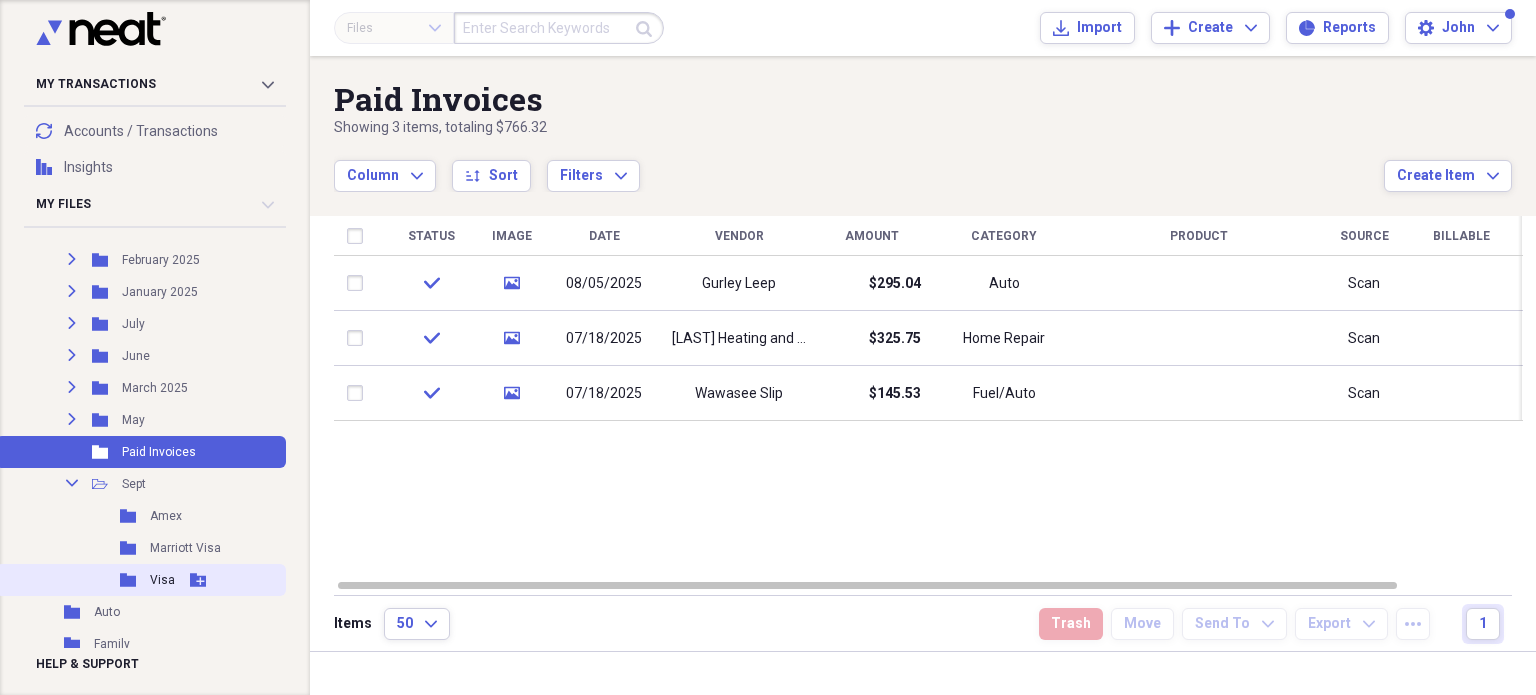 click on "Visa" at bounding box center (162, 580) 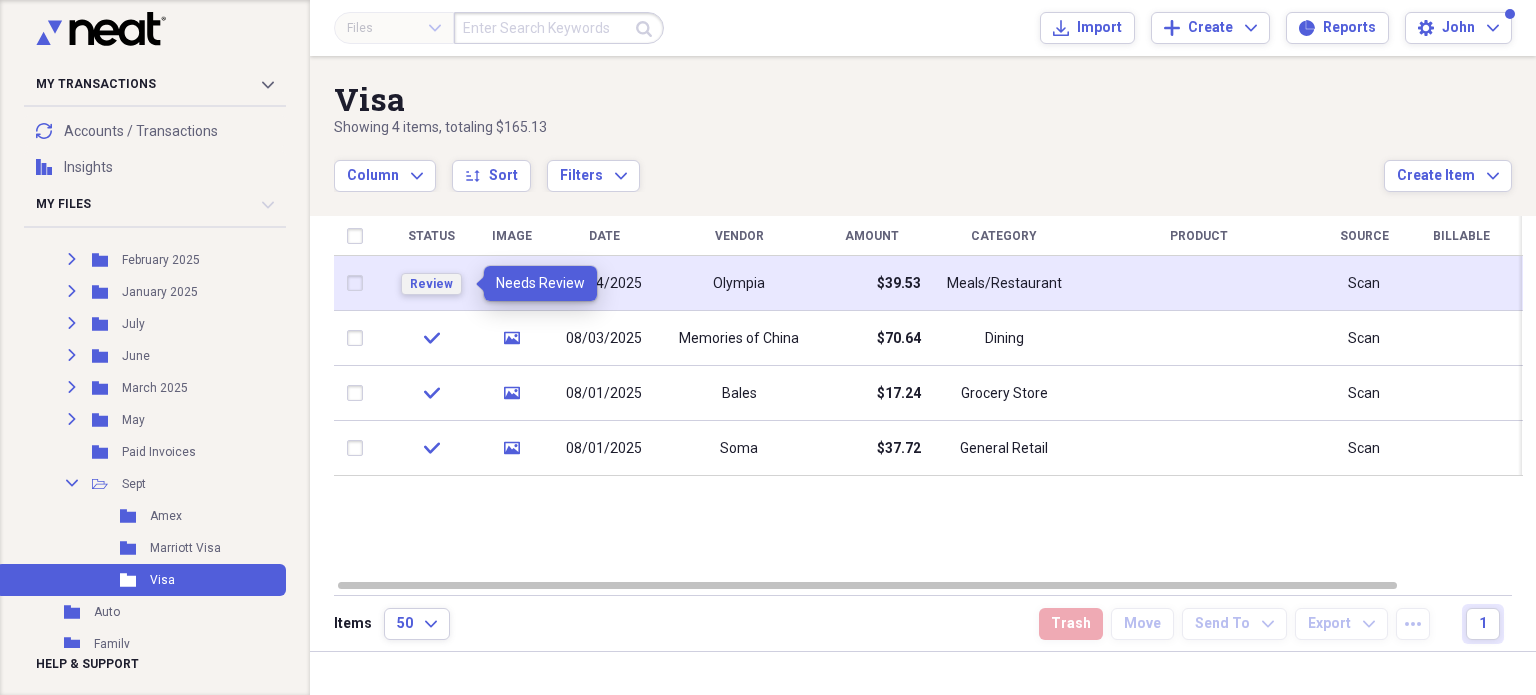 click on "Review" at bounding box center (431, 284) 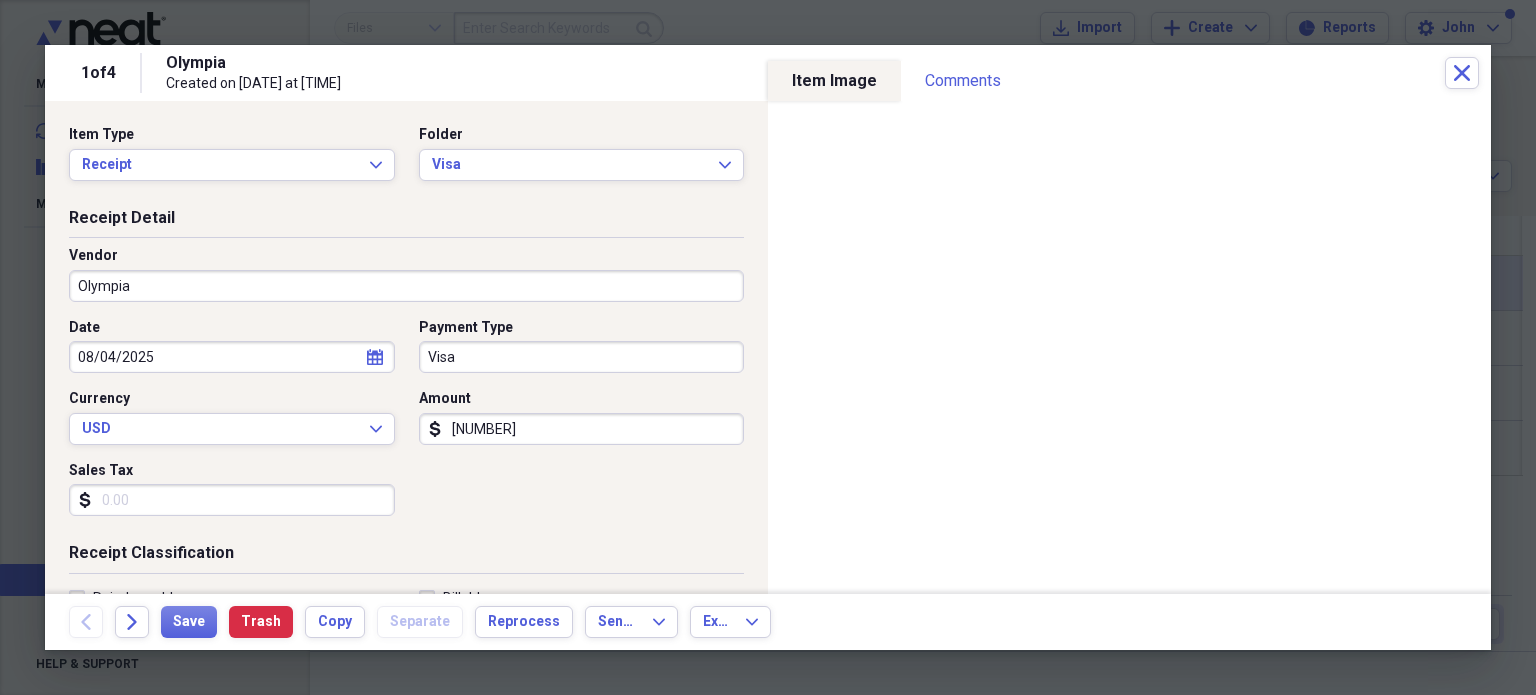 click on "[NUMBER]" at bounding box center [582, 429] 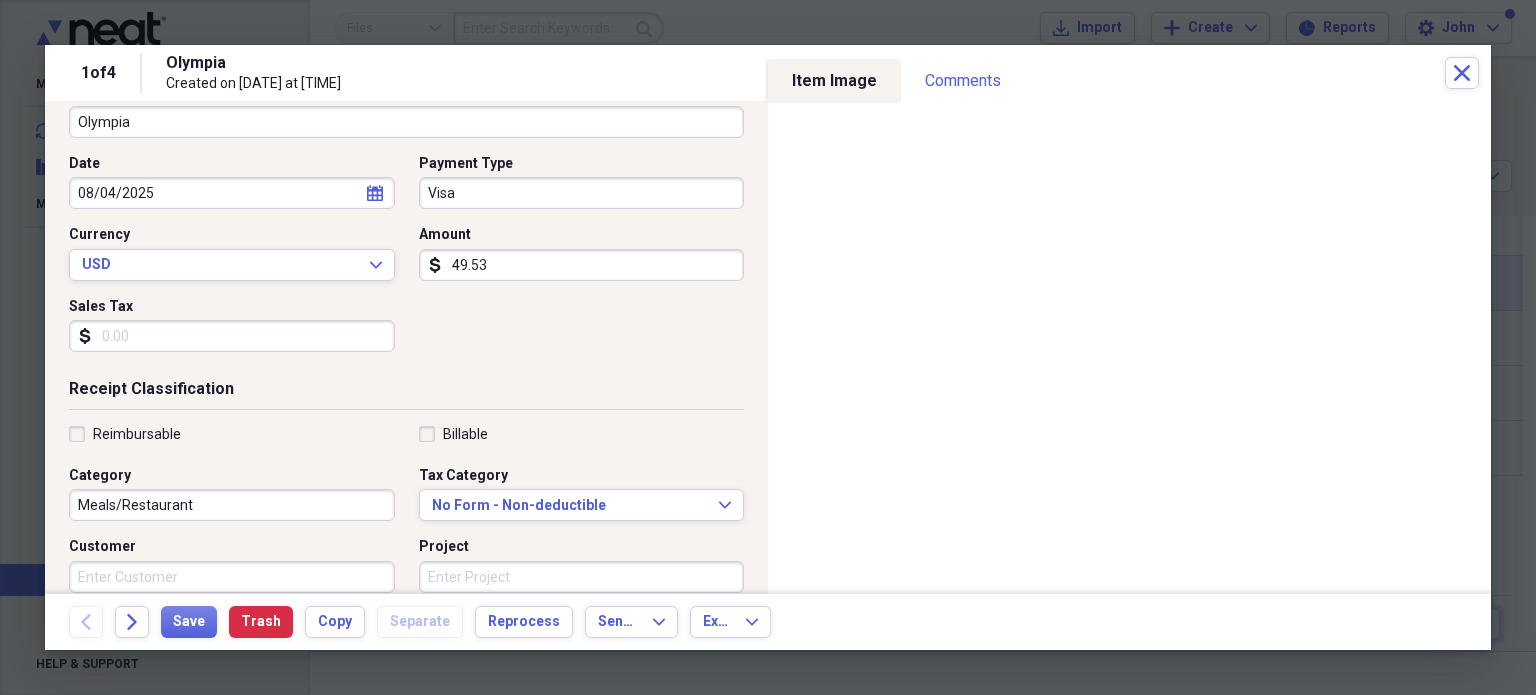 scroll, scrollTop: 200, scrollLeft: 0, axis: vertical 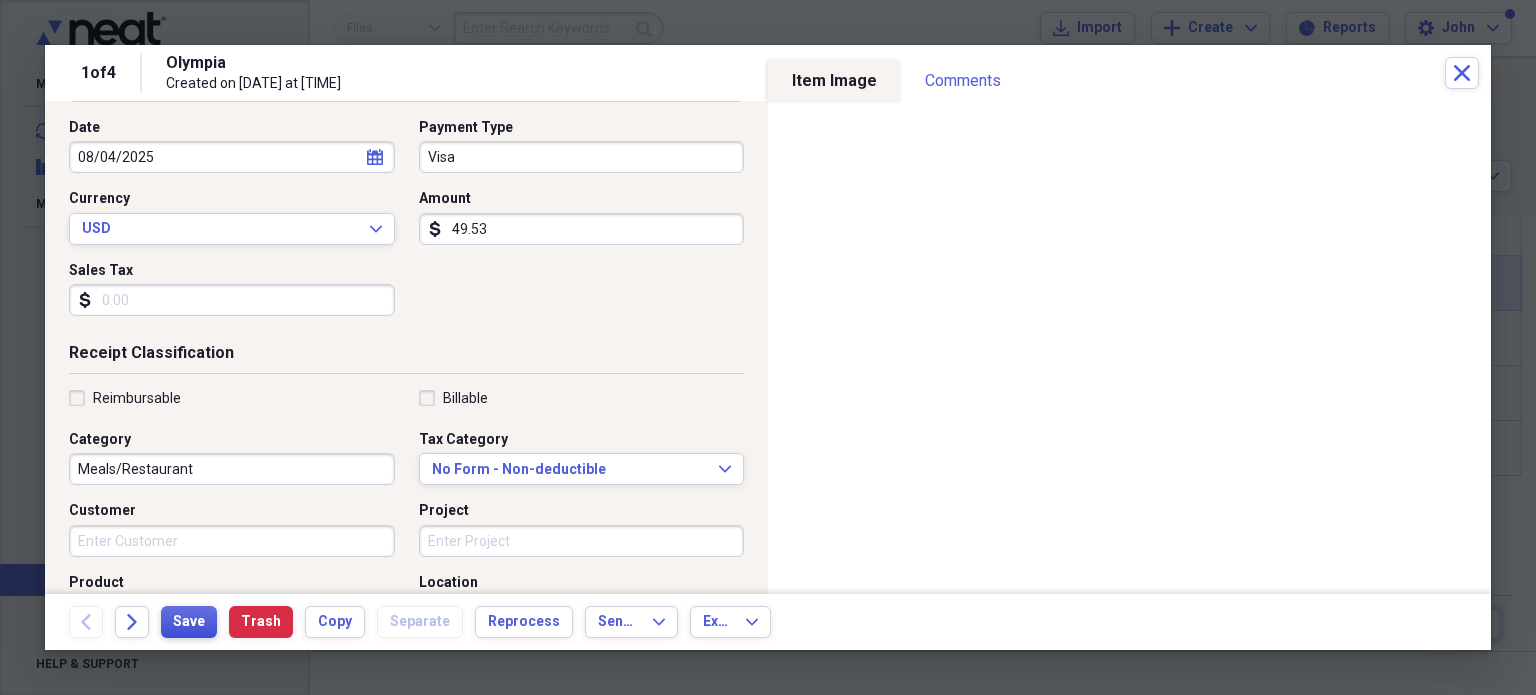 type on "49.53" 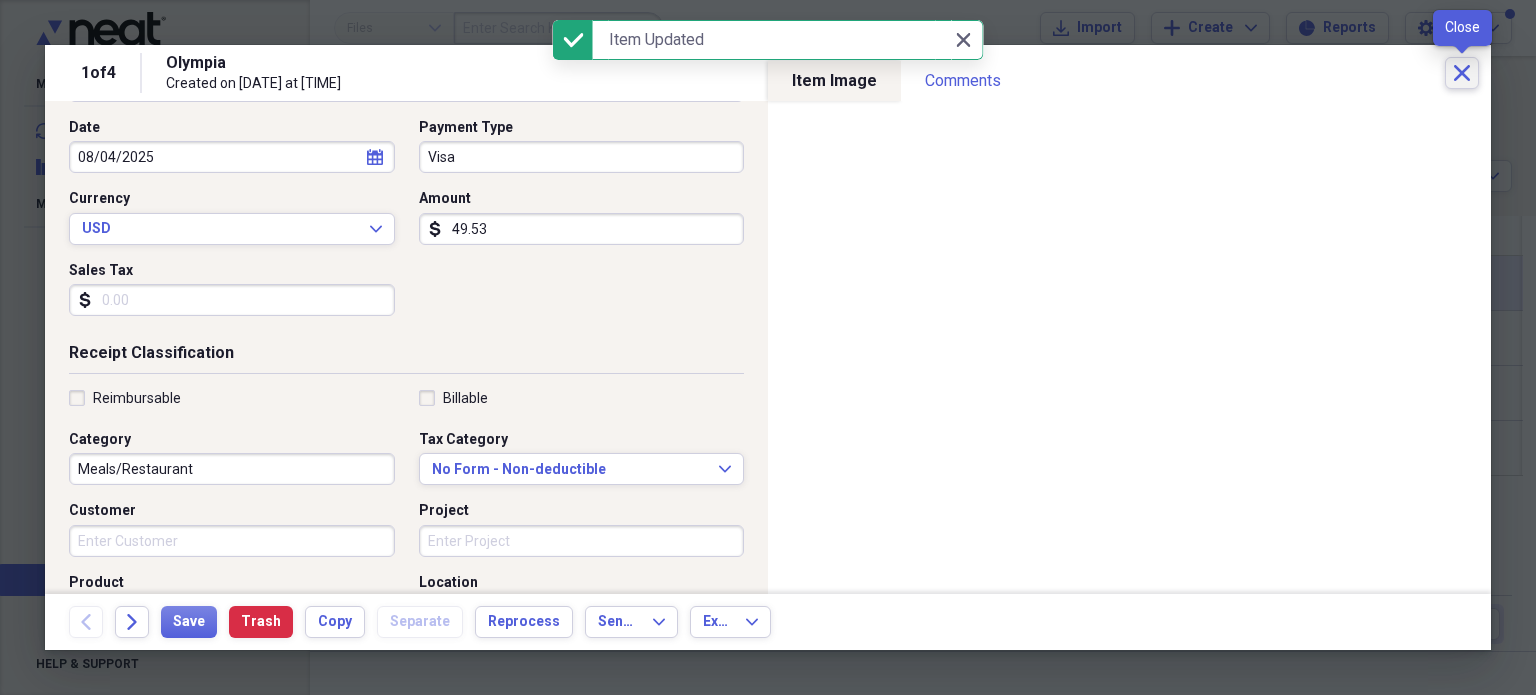 click 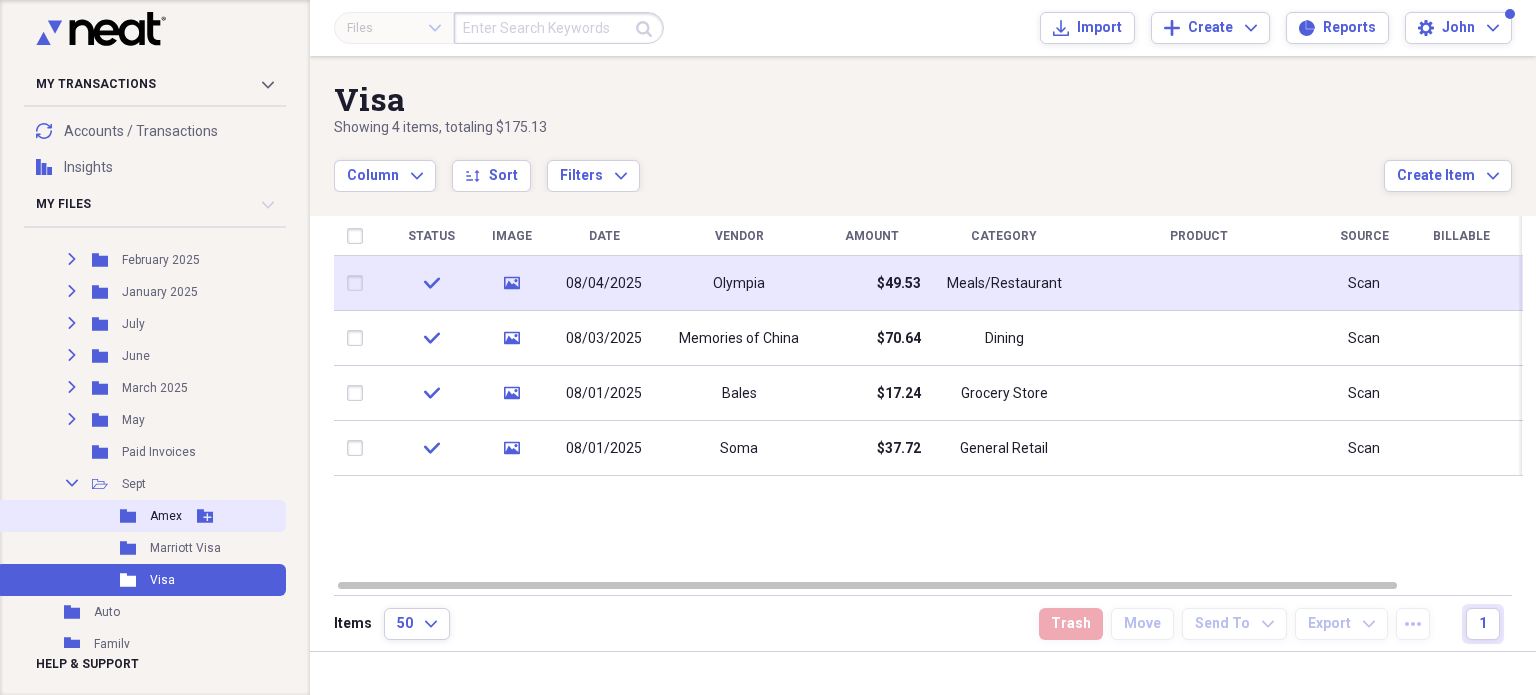 click on "Amex" at bounding box center (166, 516) 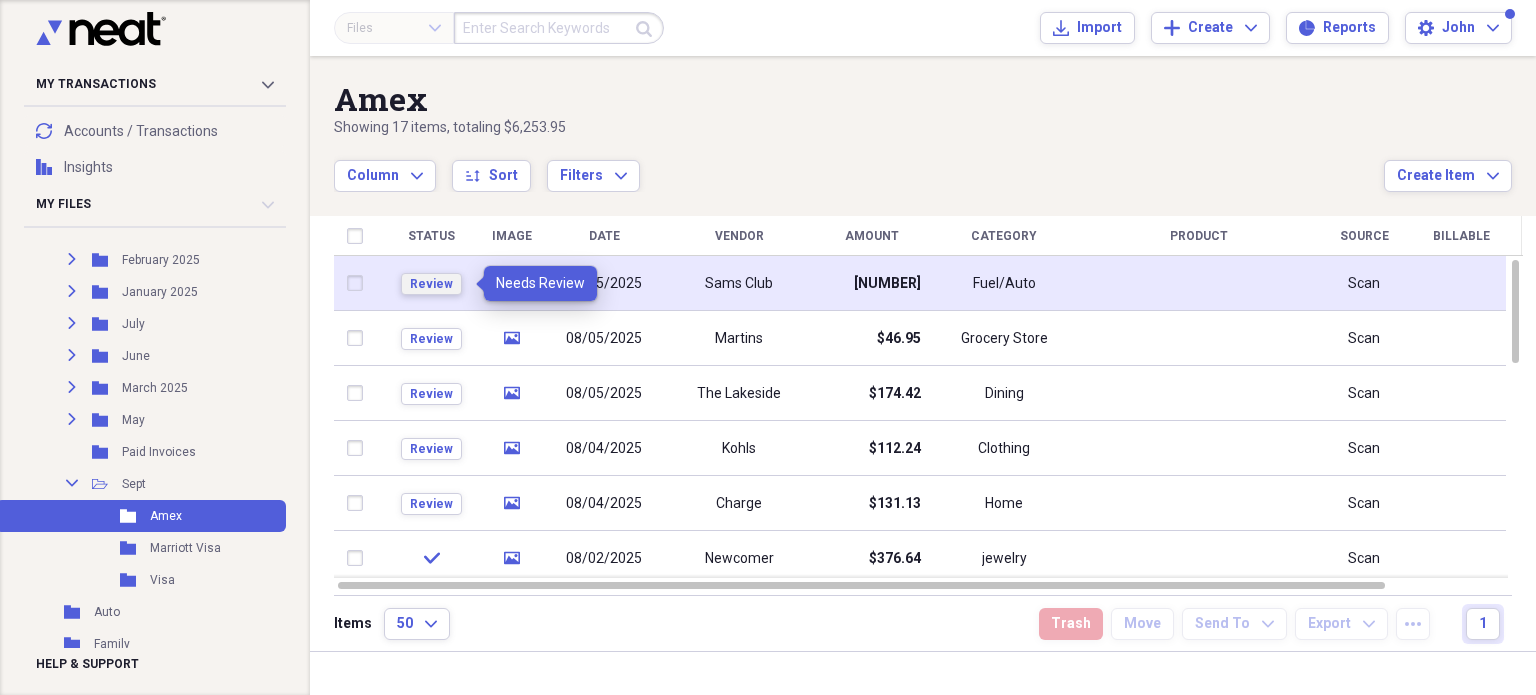 click on "Review" at bounding box center [431, 284] 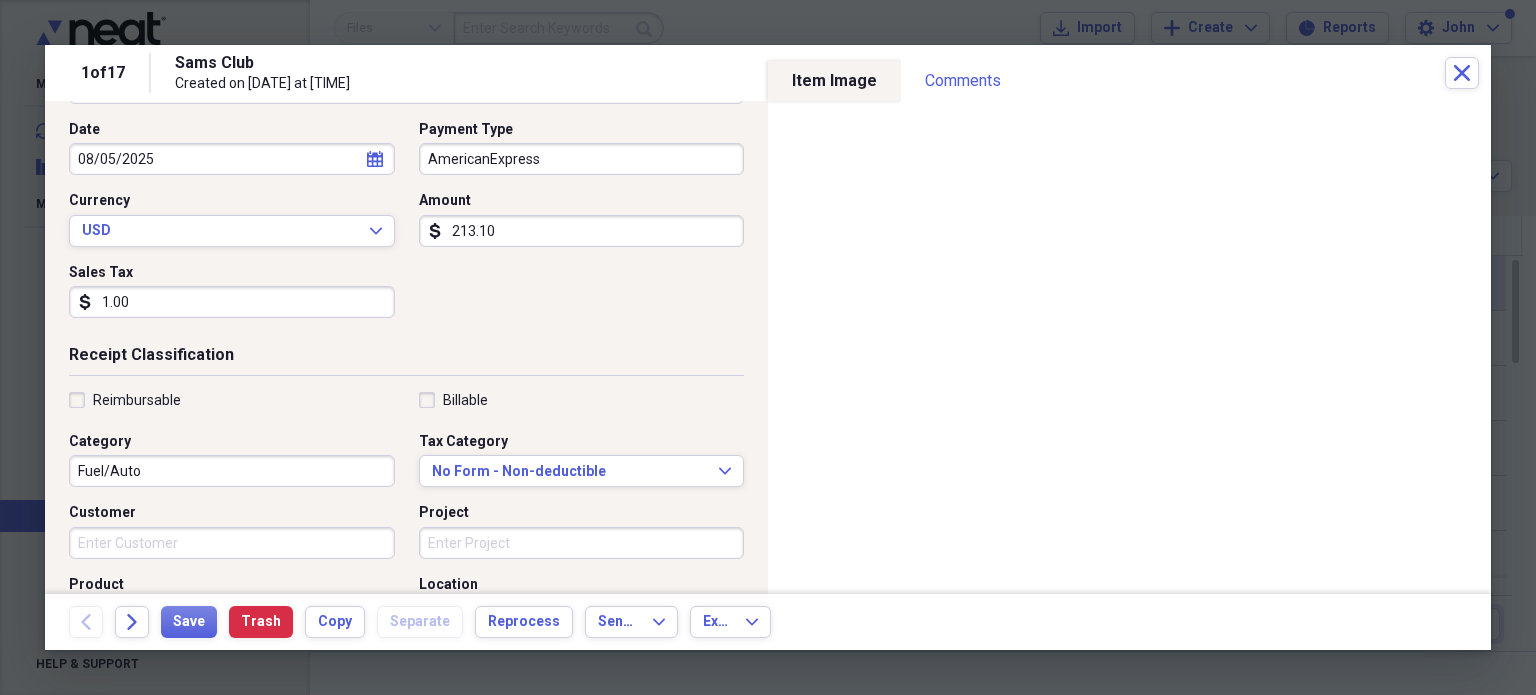 scroll, scrollTop: 200, scrollLeft: 0, axis: vertical 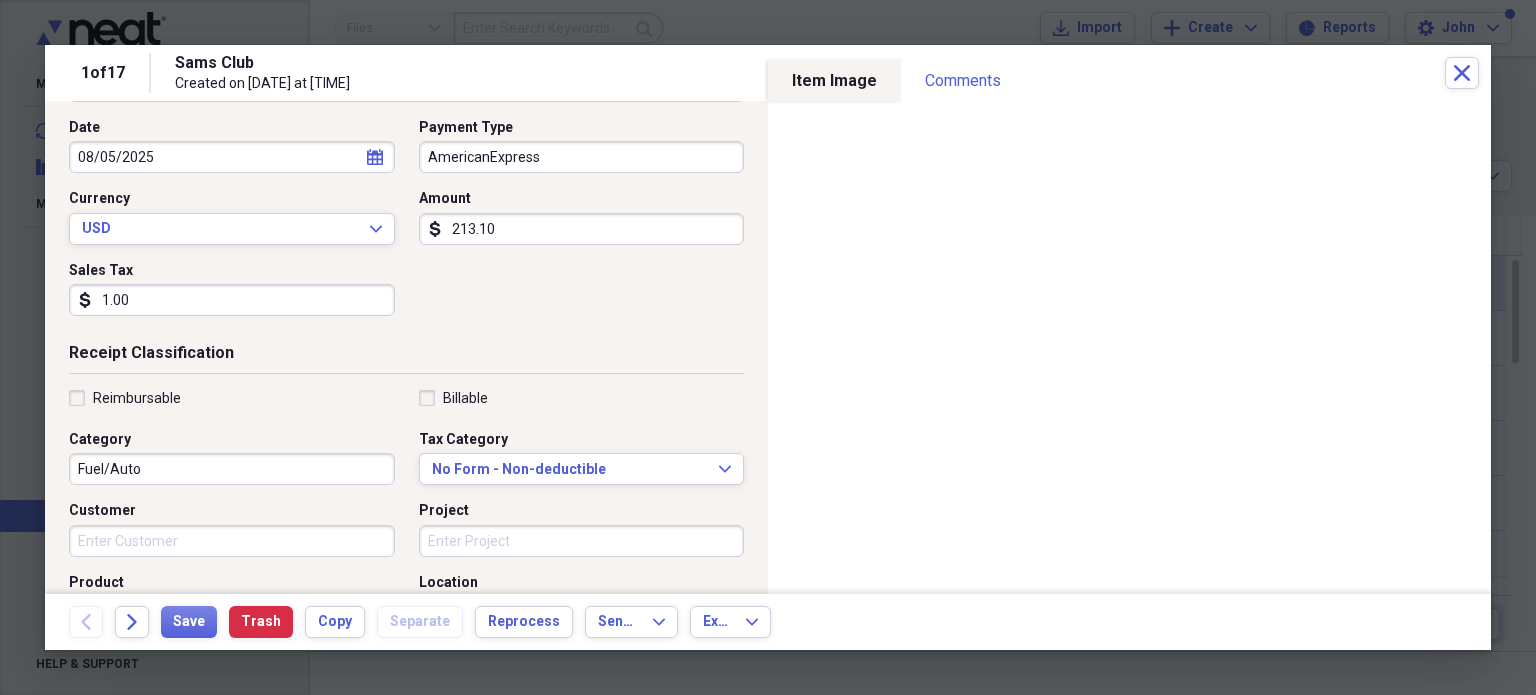 click on "Fuel/Auto" at bounding box center [232, 469] 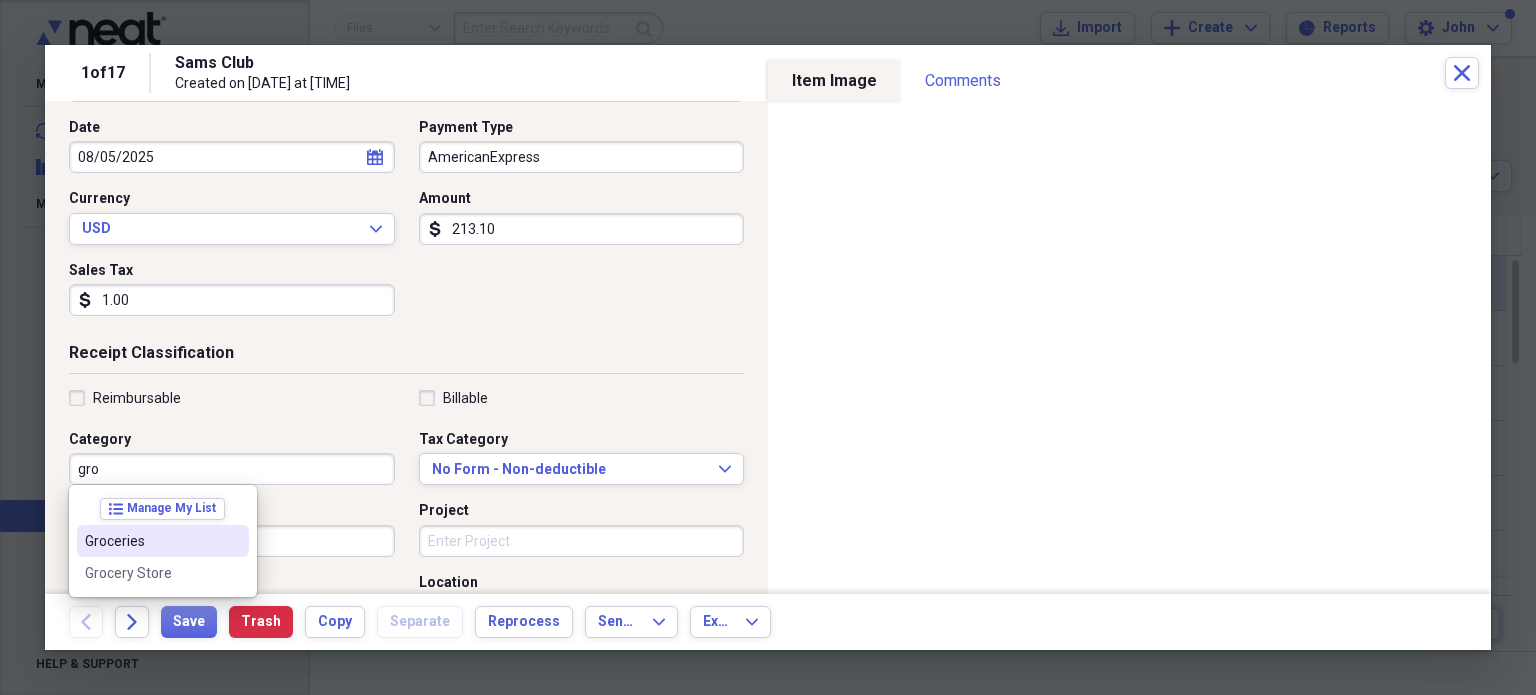 click on "Groceries" at bounding box center [151, 541] 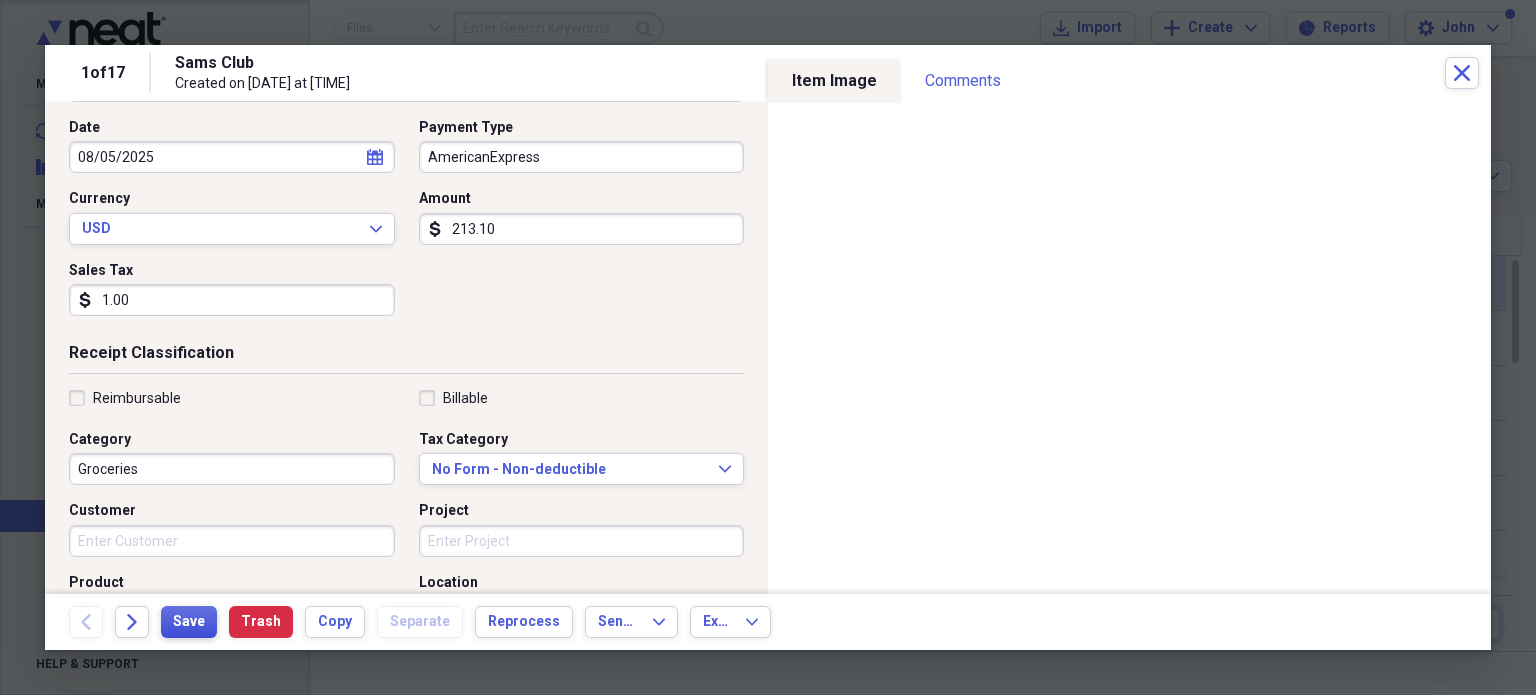 click on "Save" at bounding box center (189, 622) 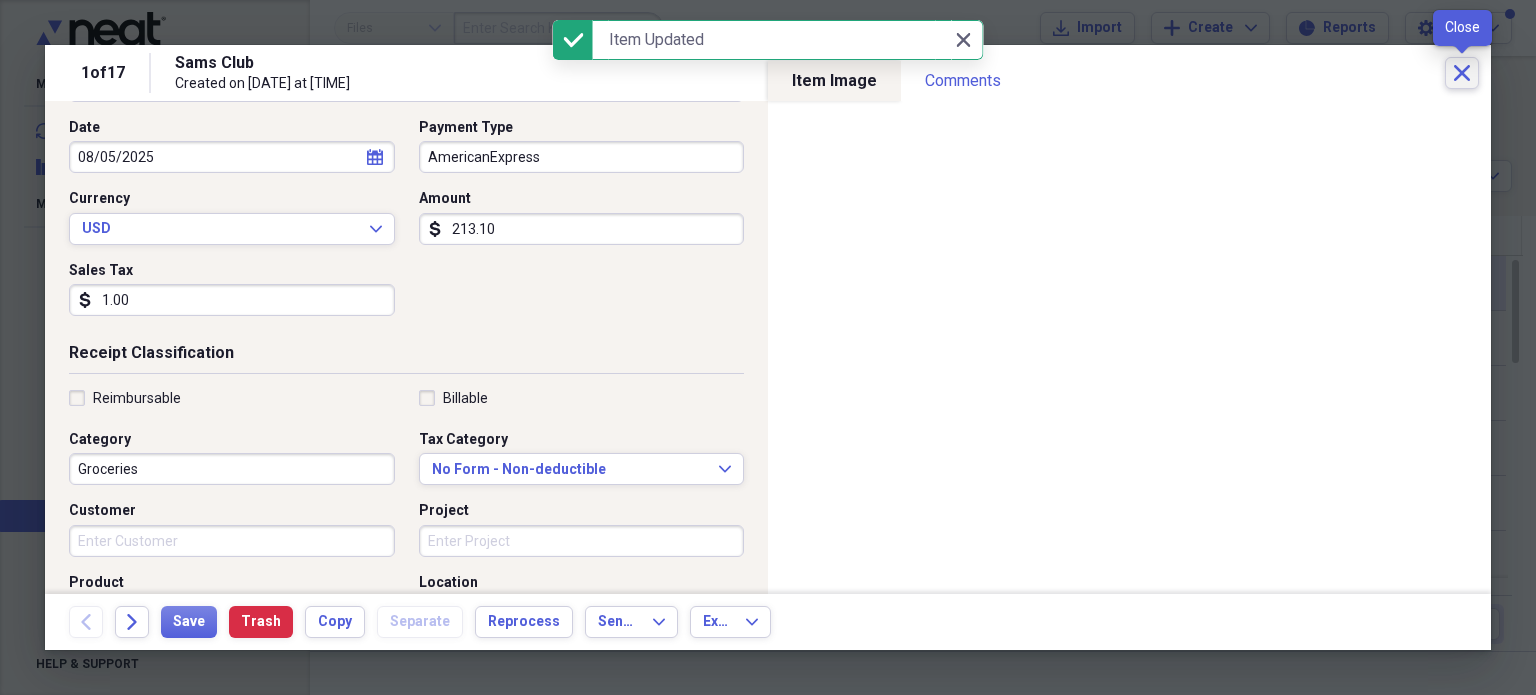 click on "Close" 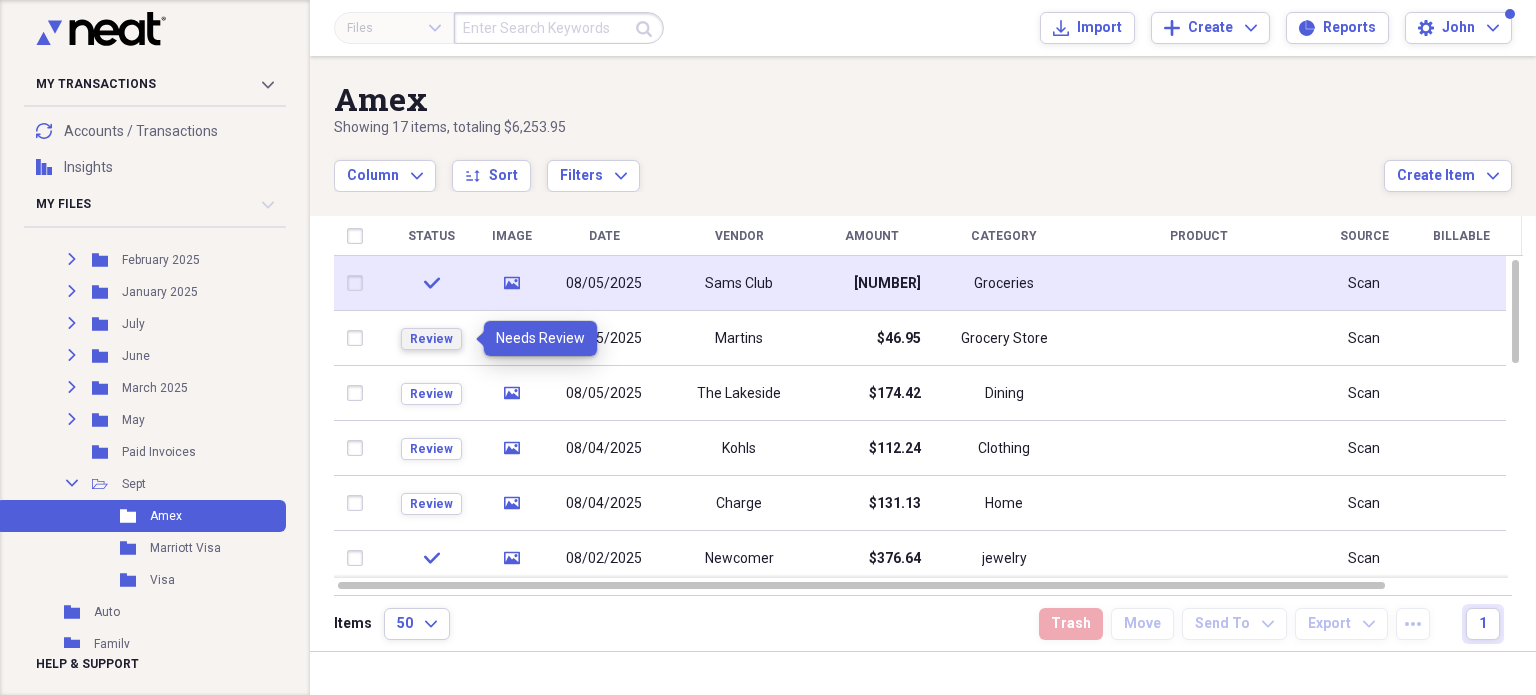 click on "Review" at bounding box center (431, 339) 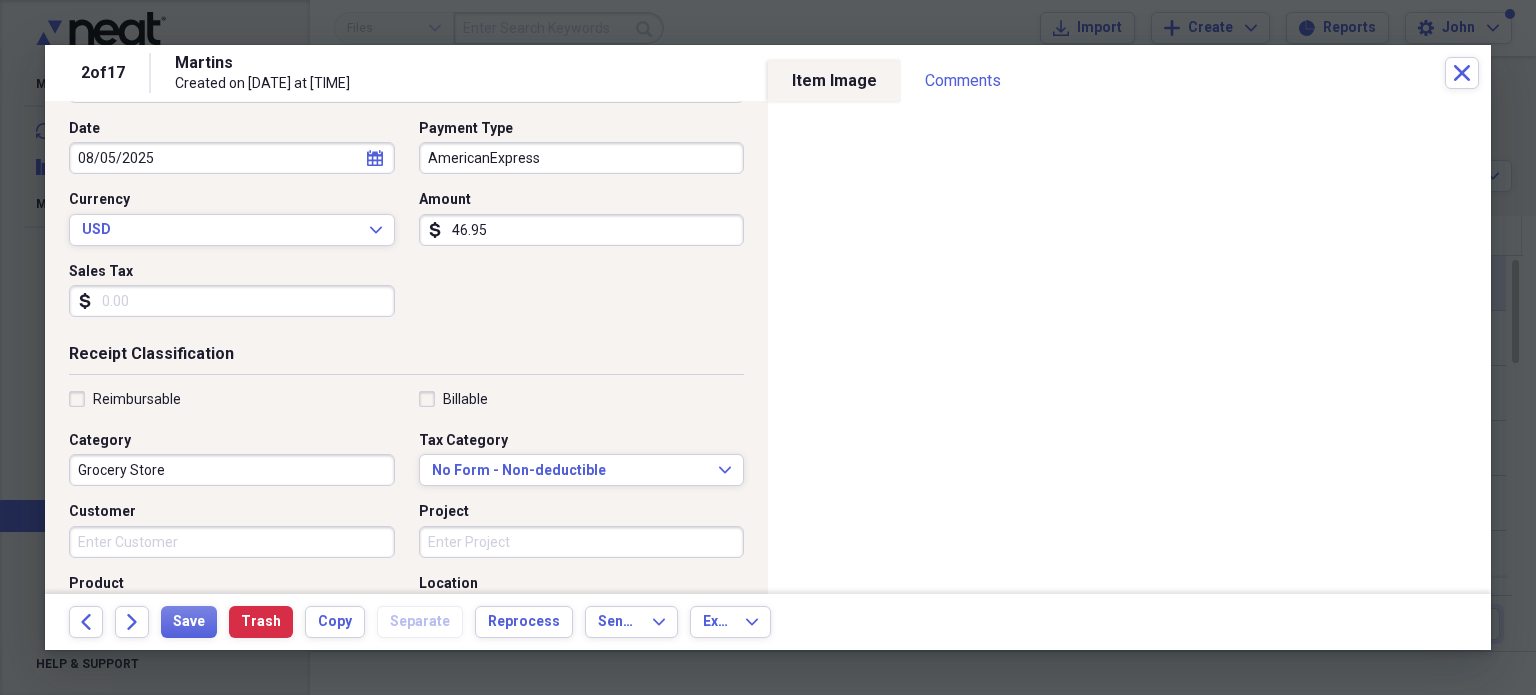 scroll, scrollTop: 200, scrollLeft: 0, axis: vertical 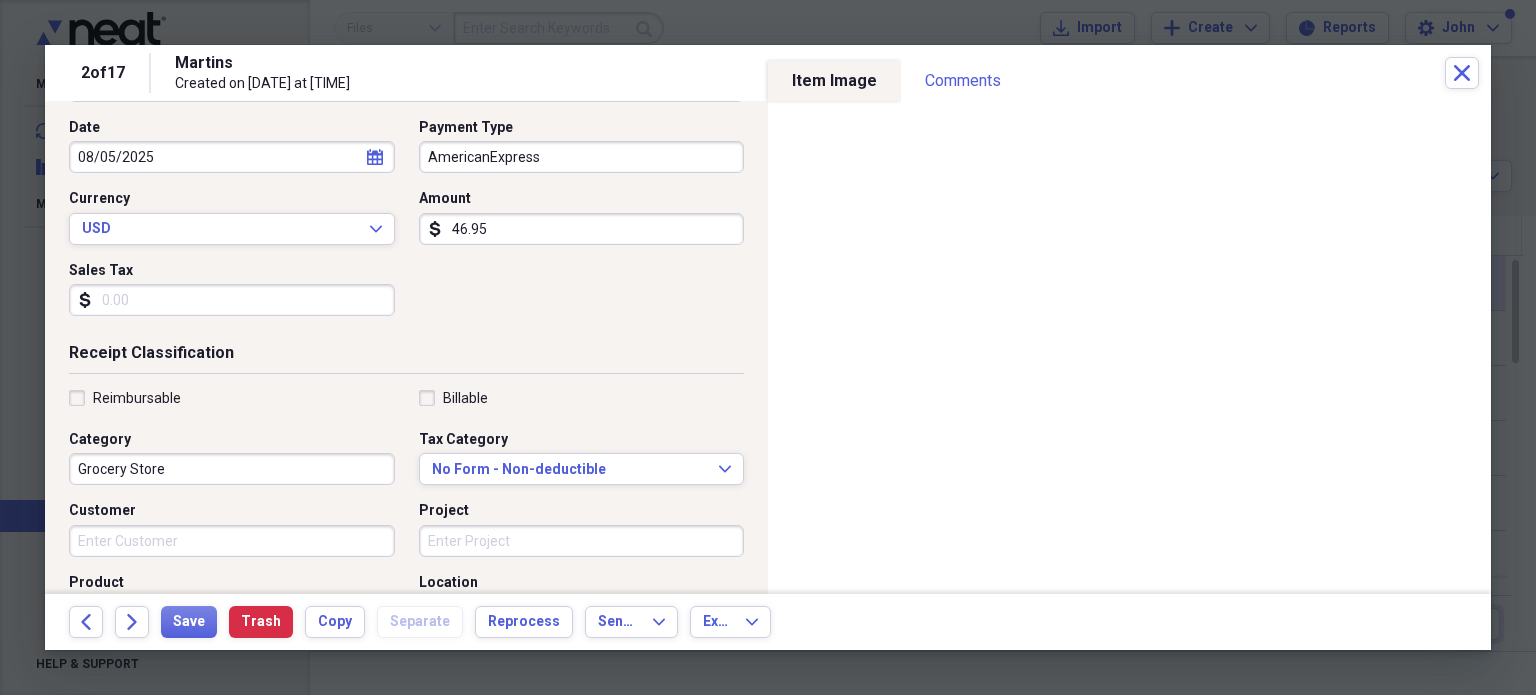 click on "Grocery Store" at bounding box center (232, 469) 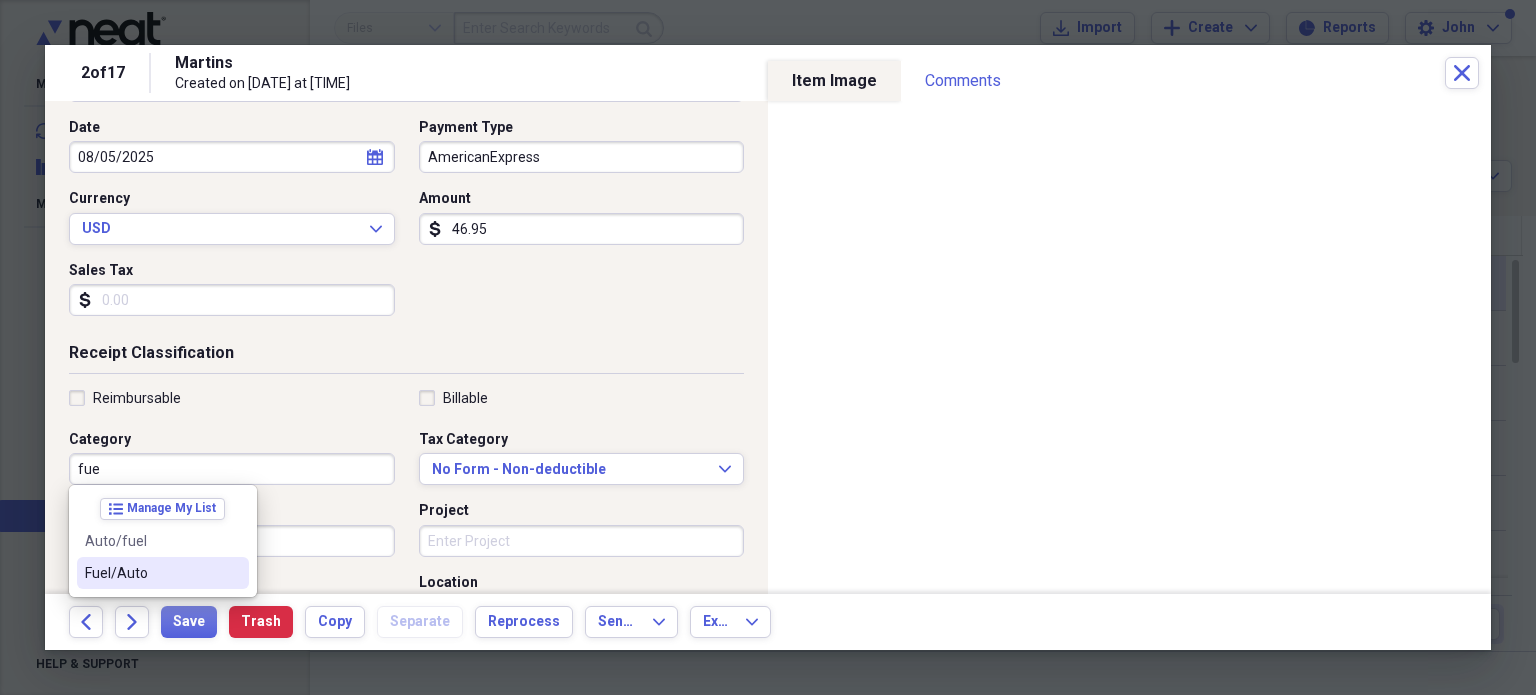 click on "Fuel/Auto" at bounding box center [163, 573] 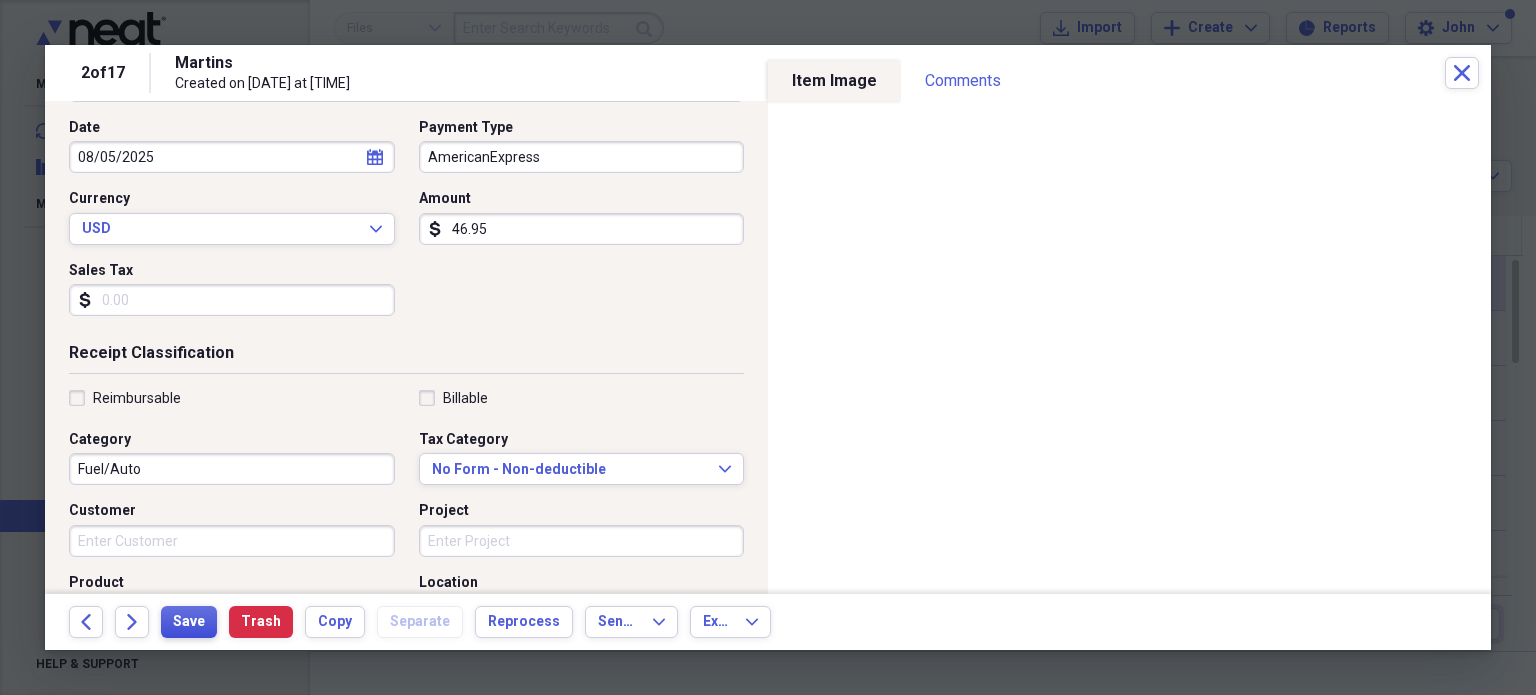 click on "Save" at bounding box center [189, 622] 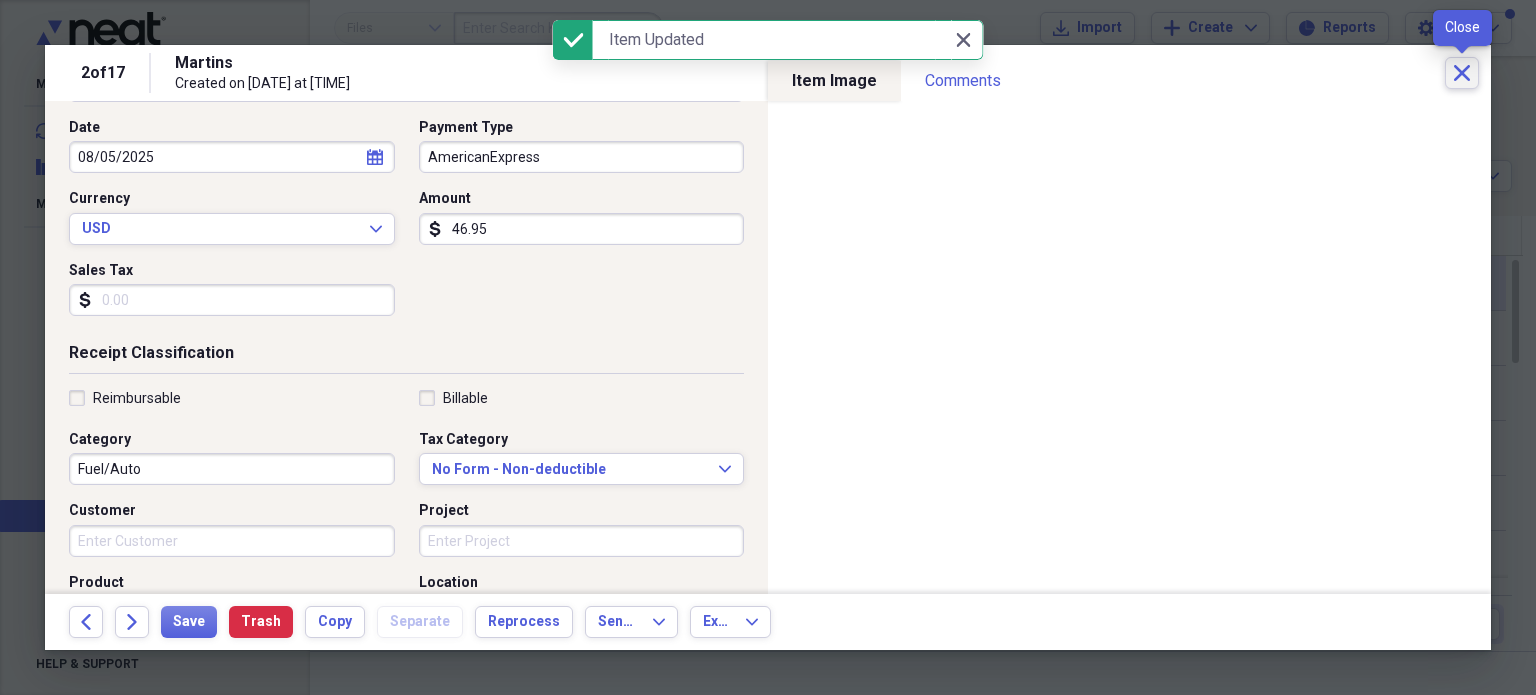click on "Close" 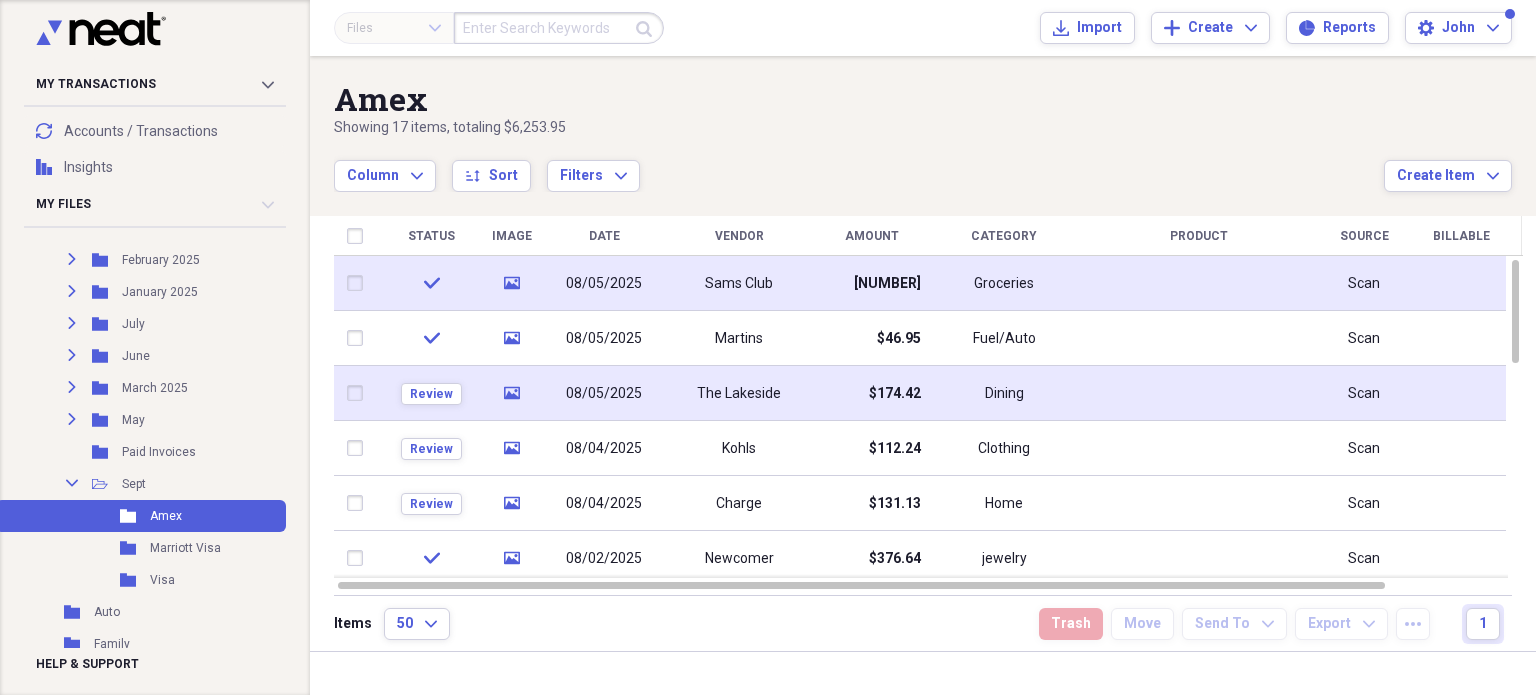 click on "Review" at bounding box center [431, 393] 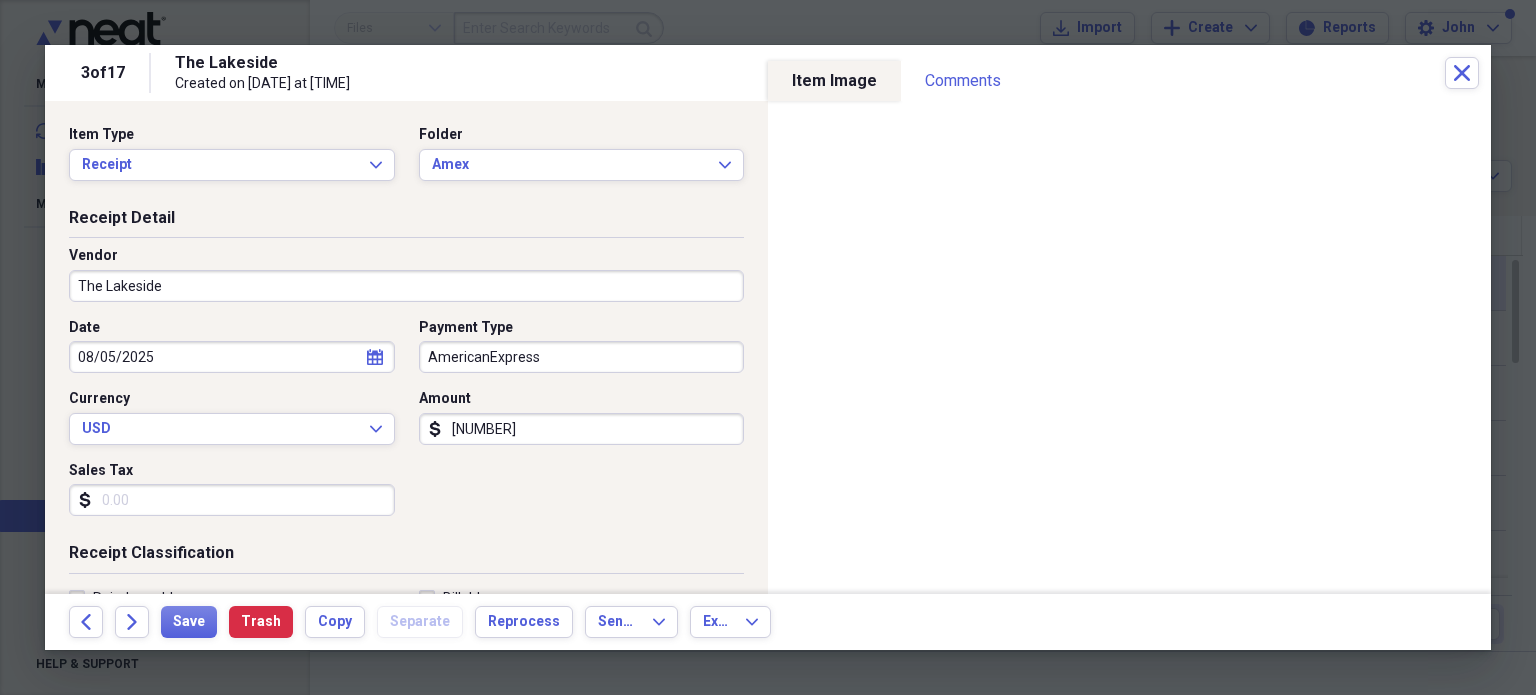 click on "[NUMBER]" at bounding box center [582, 429] 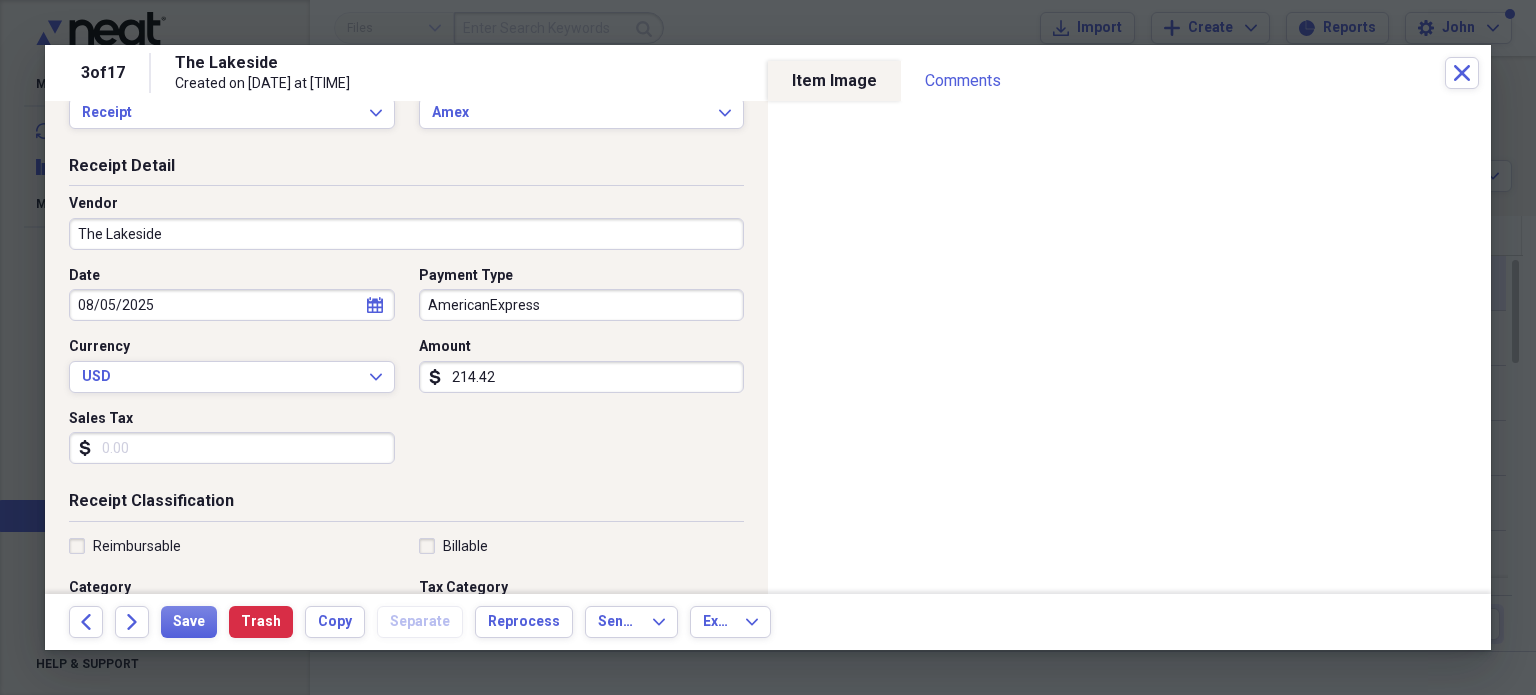 scroll, scrollTop: 100, scrollLeft: 0, axis: vertical 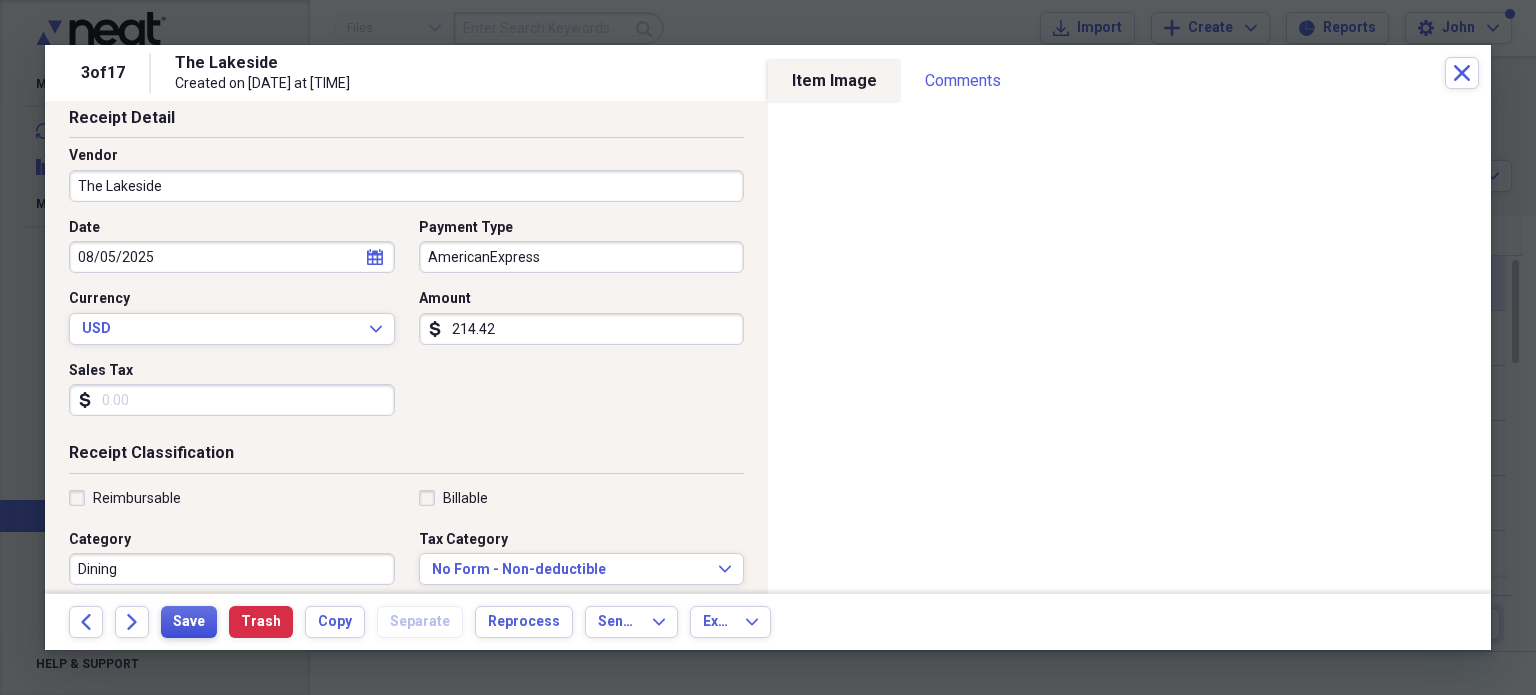 type on "214.42" 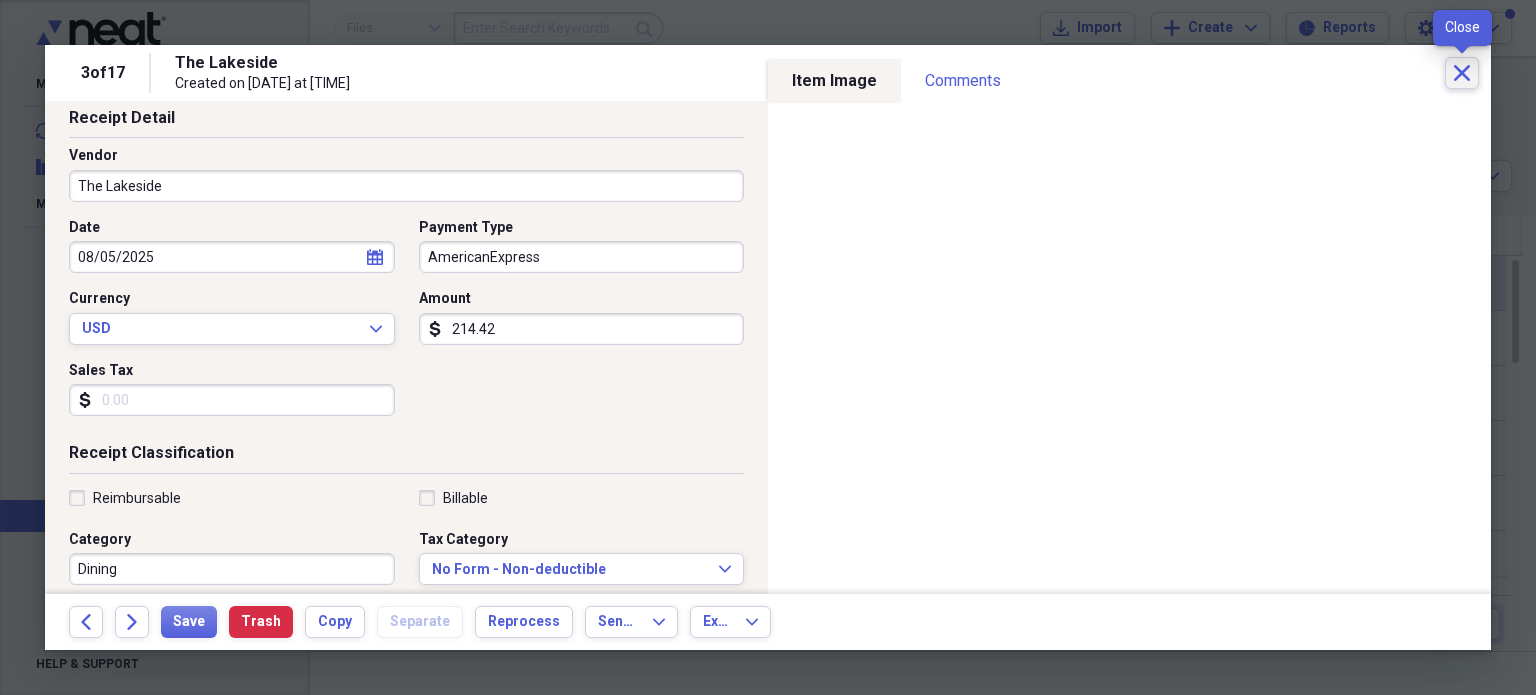 click on "Close" at bounding box center [1462, 73] 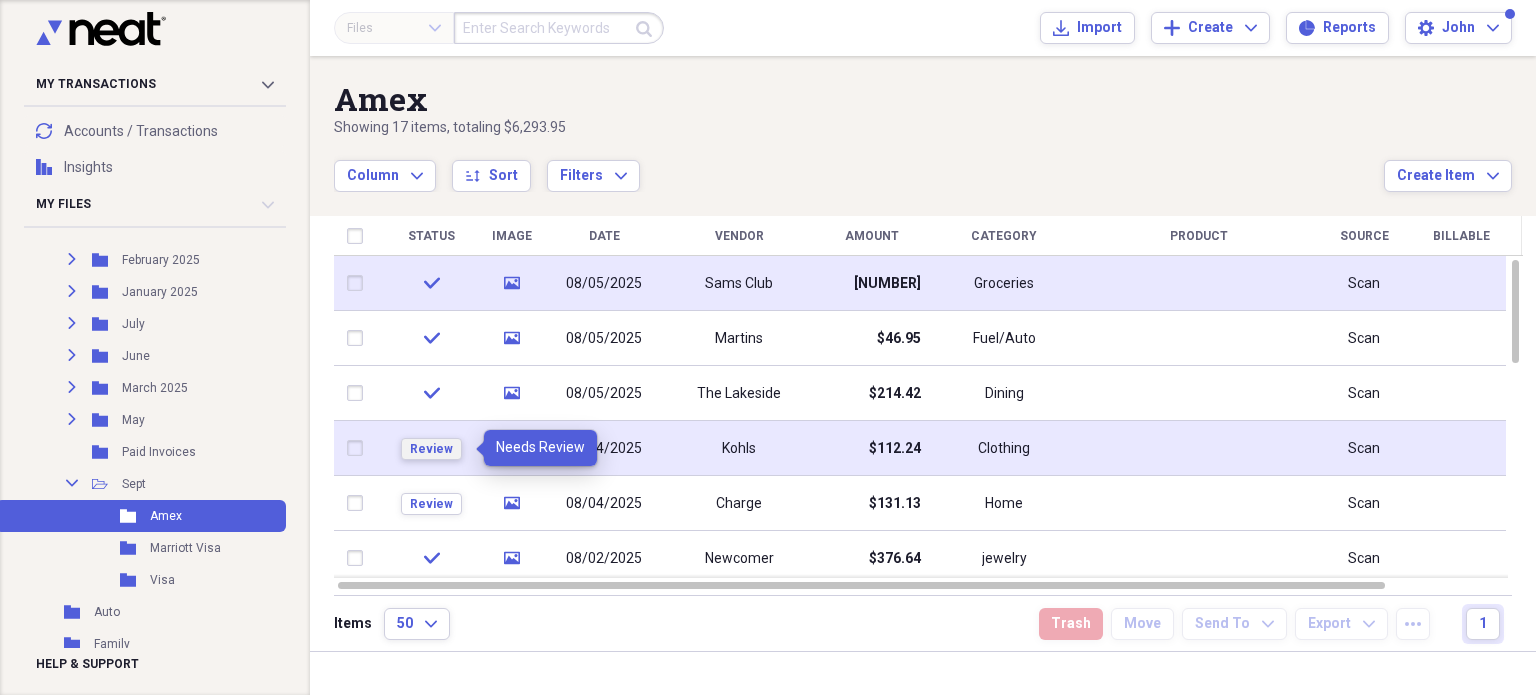 click on "Review" at bounding box center [431, 449] 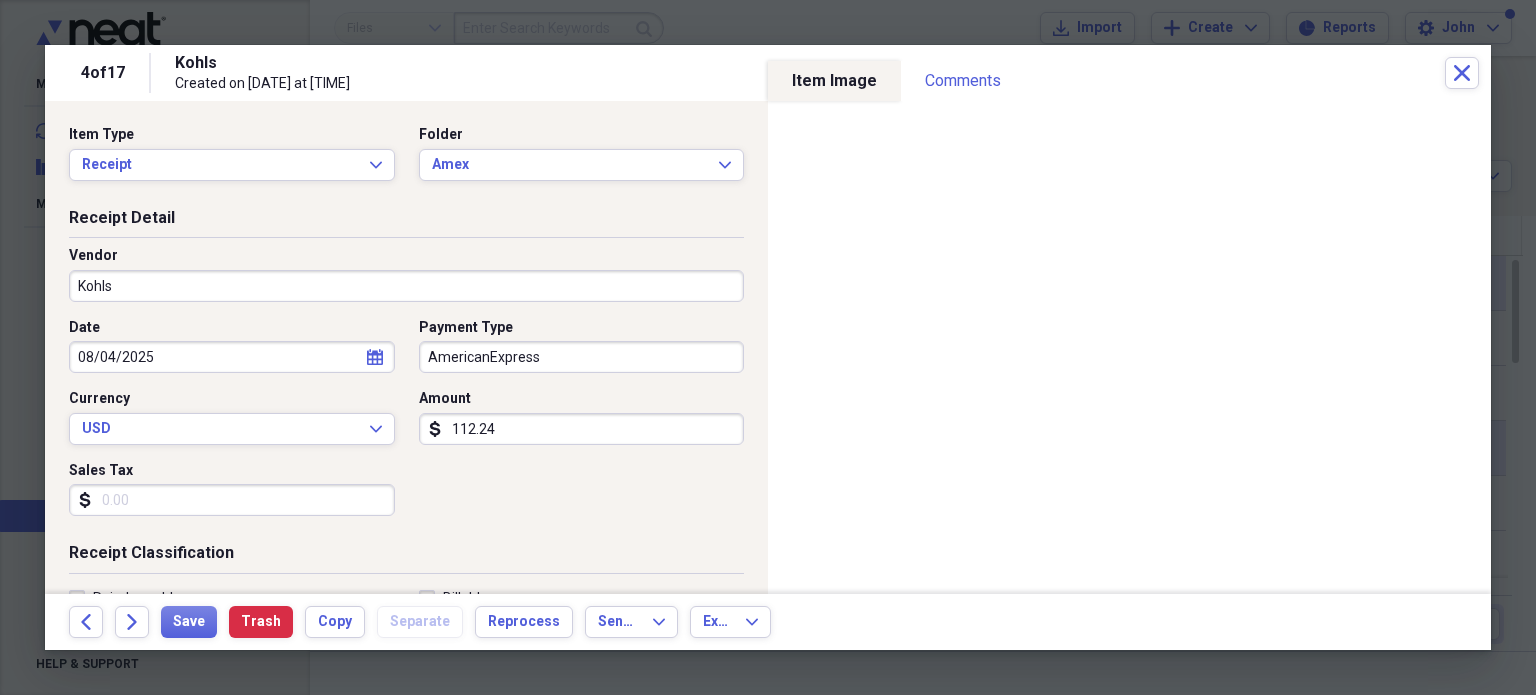click on "112.24" at bounding box center [582, 429] 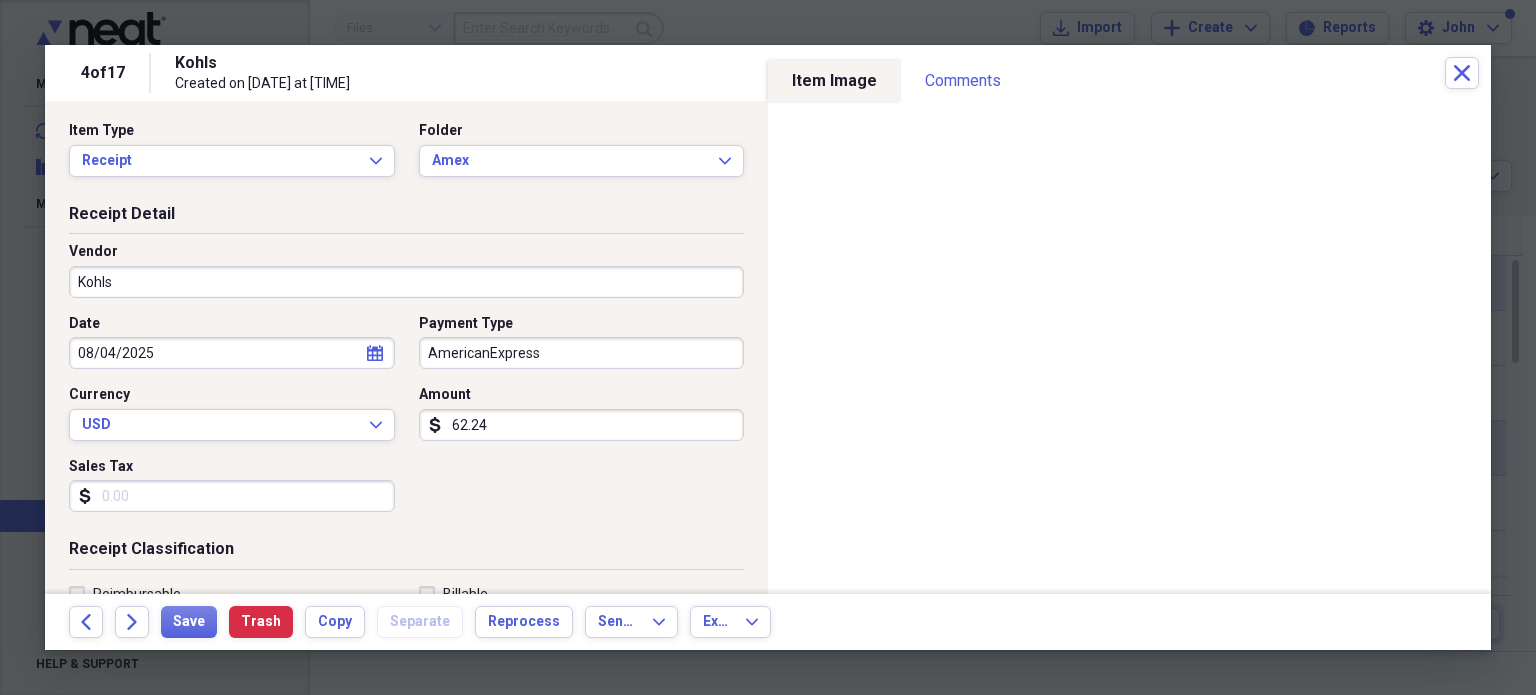scroll, scrollTop: 0, scrollLeft: 0, axis: both 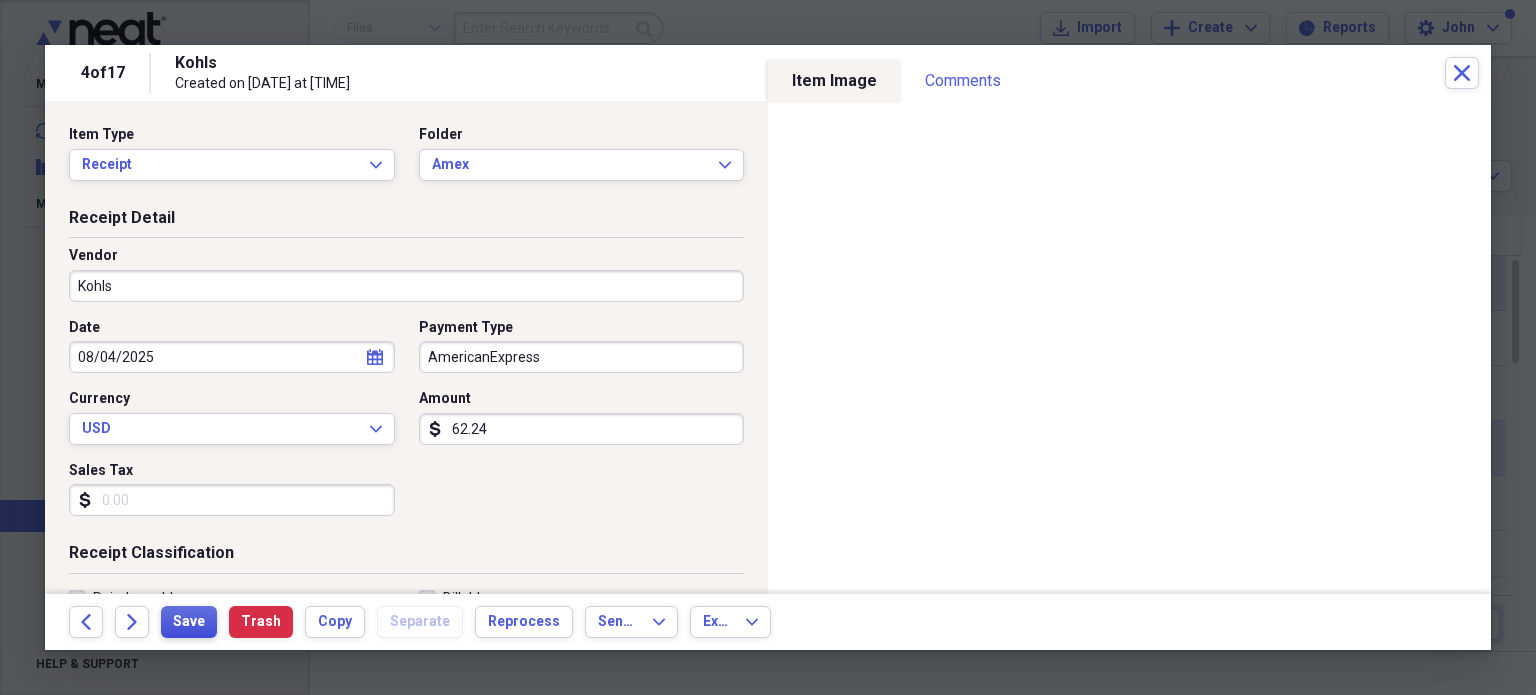 type on "62.24" 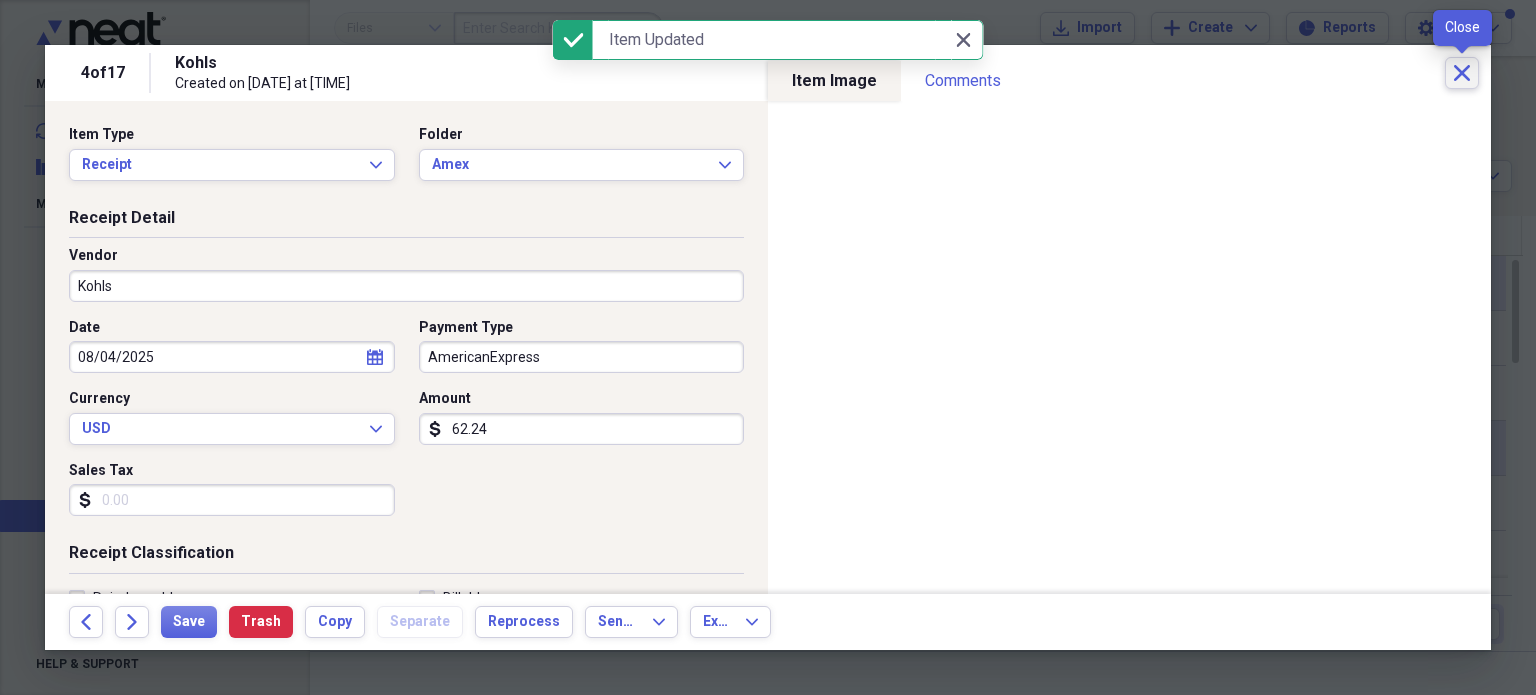 click on "Close" 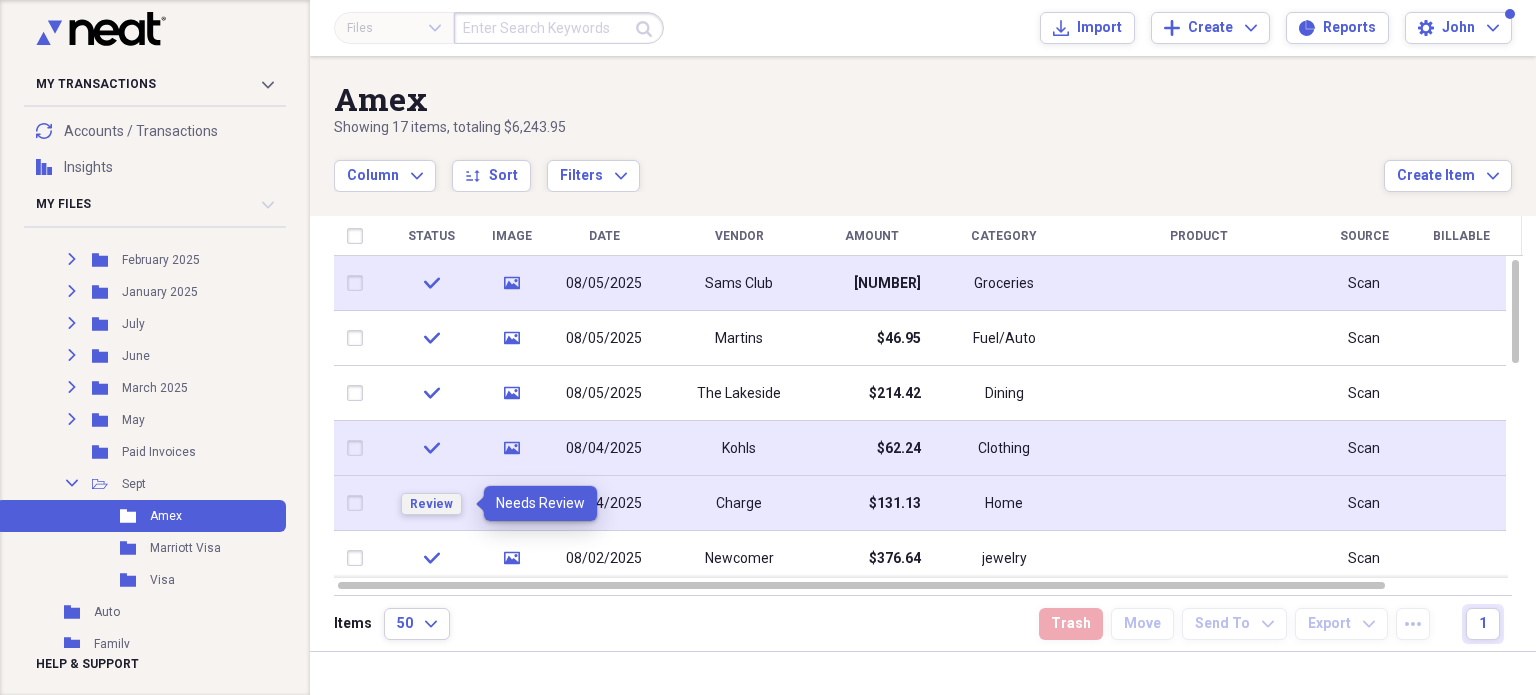 click on "Review" at bounding box center [431, 504] 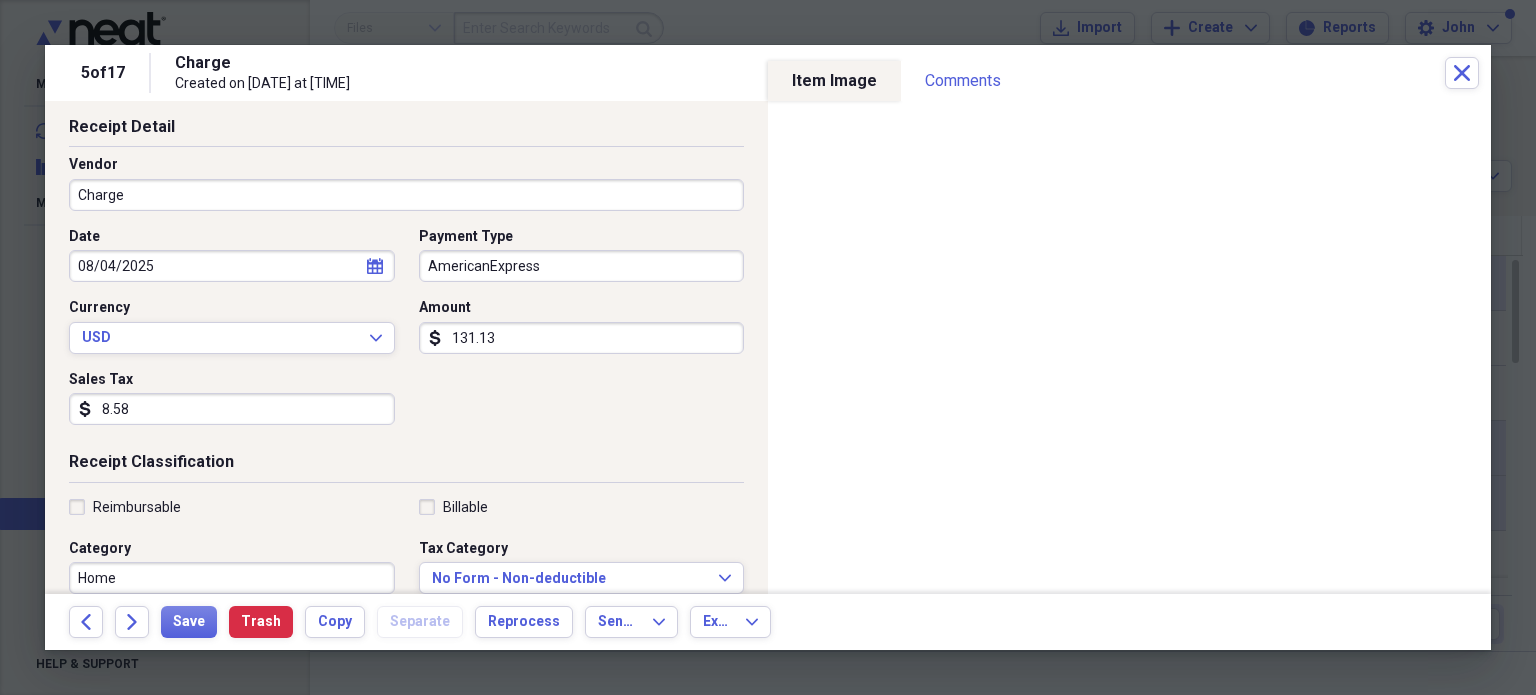 scroll, scrollTop: 200, scrollLeft: 0, axis: vertical 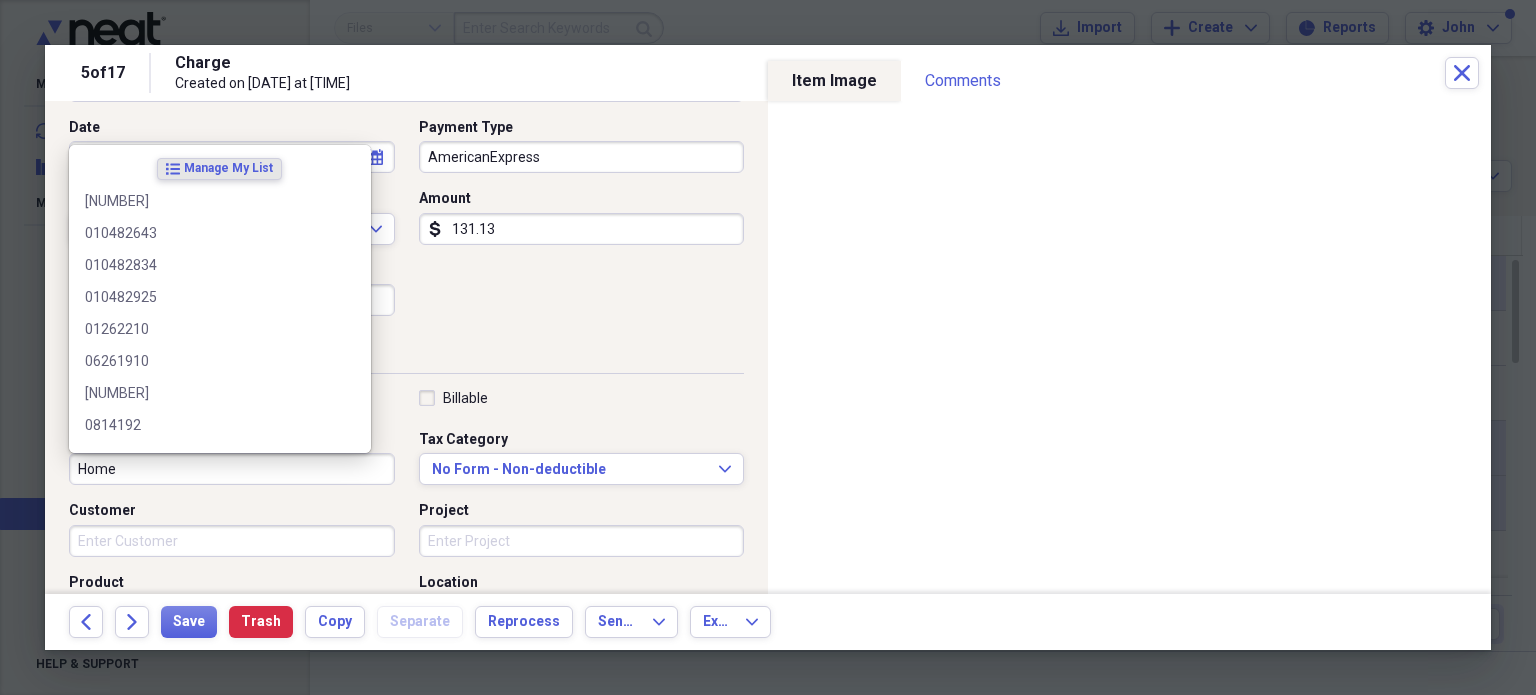click on "Home" at bounding box center [232, 469] 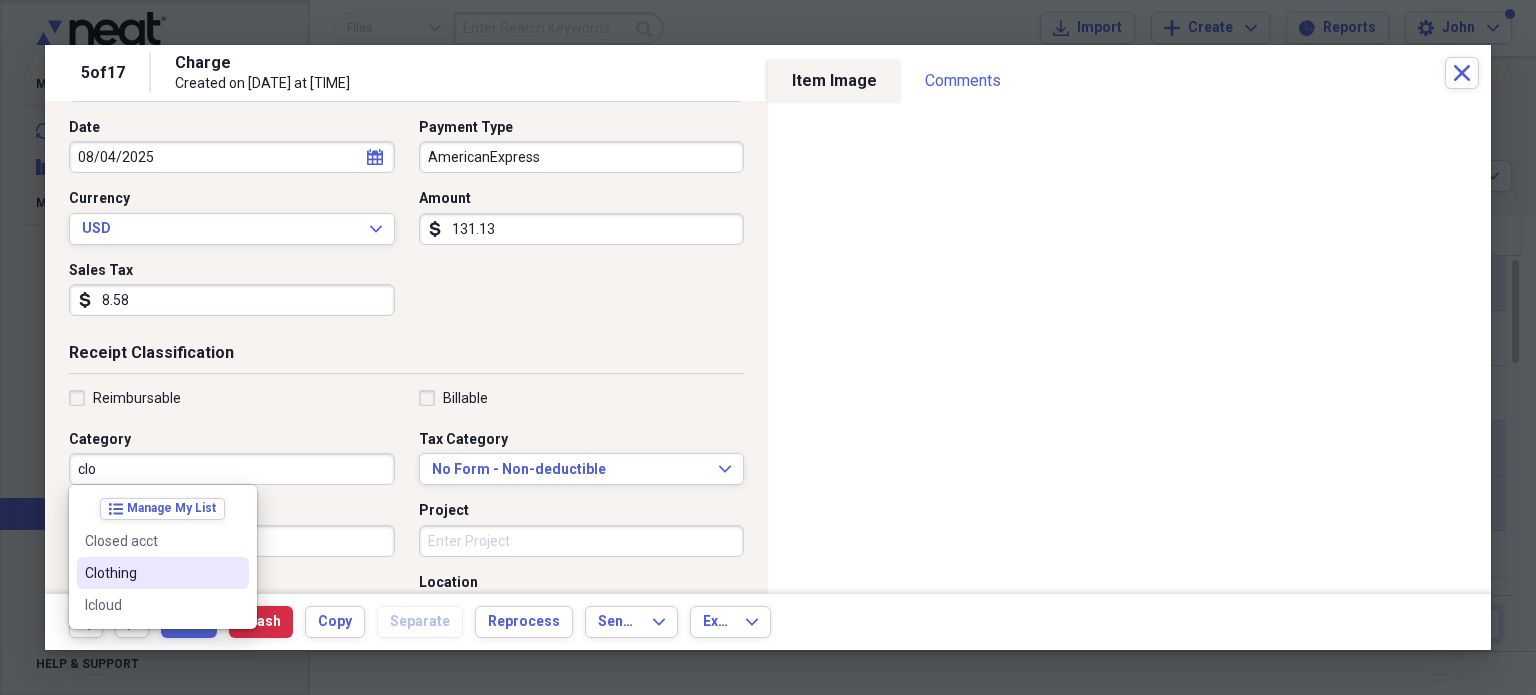 click on "Clothing" at bounding box center [151, 573] 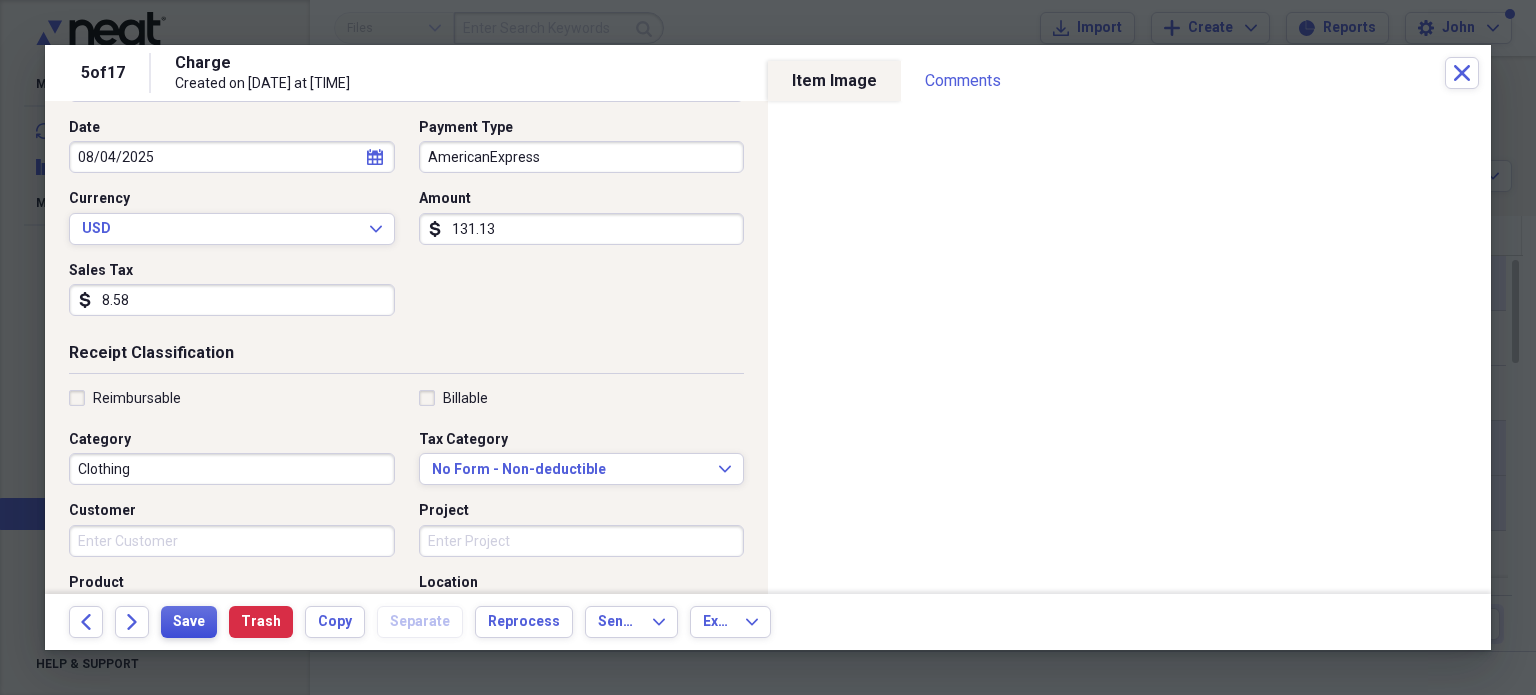 click on "Save" at bounding box center (189, 622) 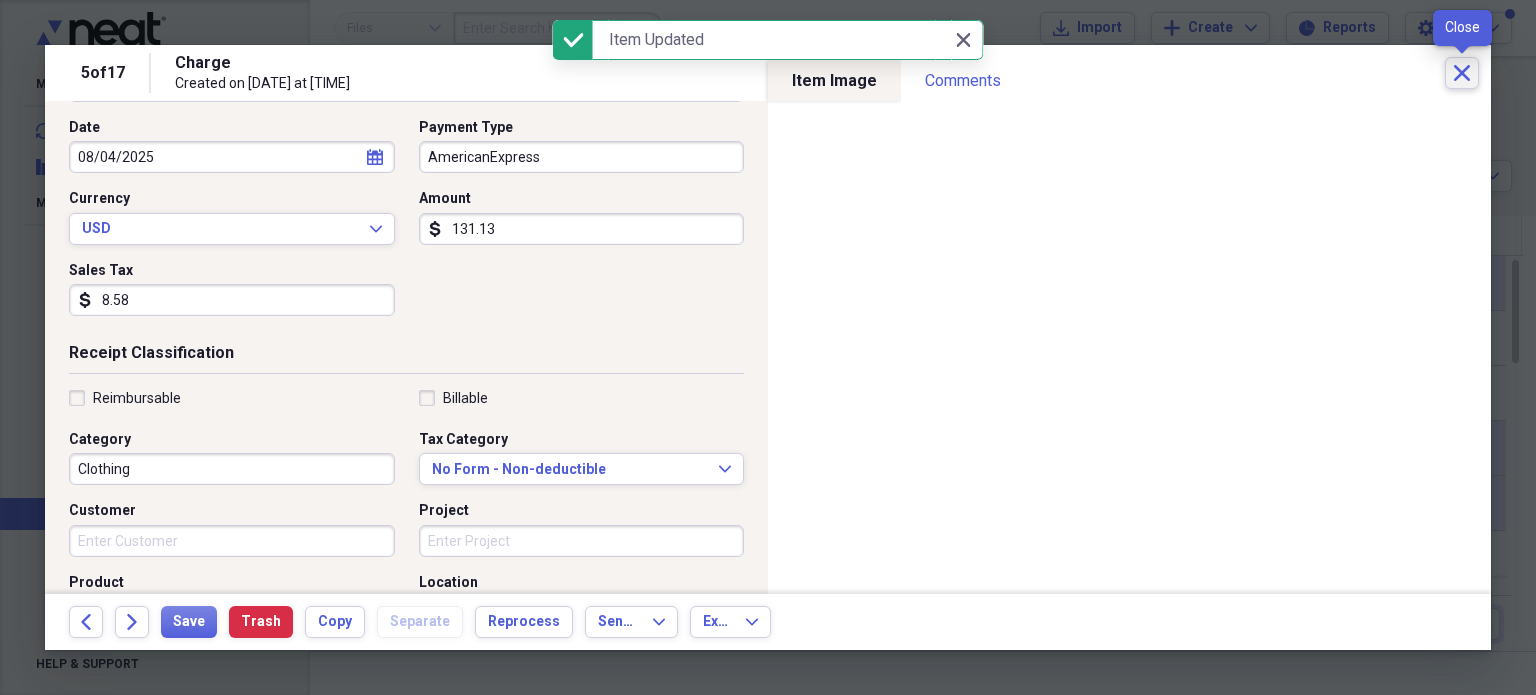 click on "Close" 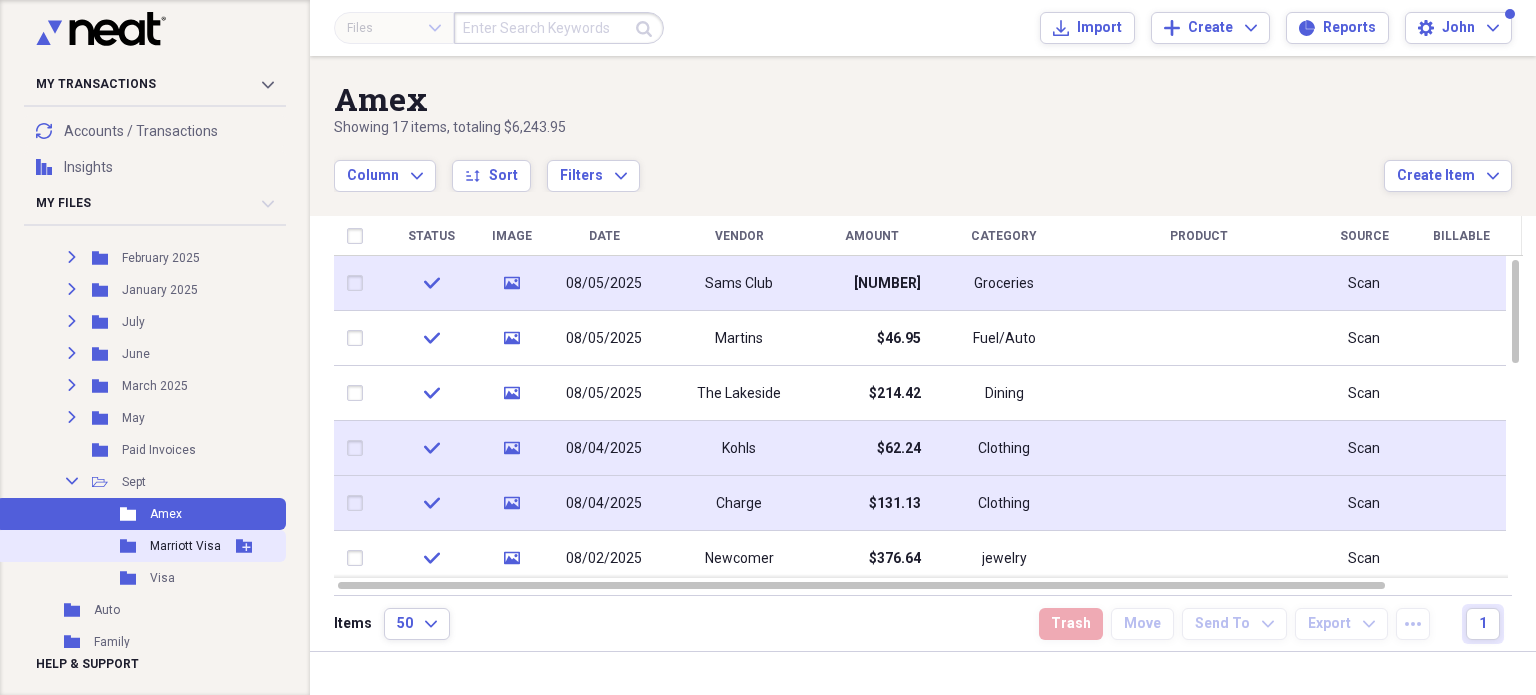 click on "Marriott Visa" at bounding box center (185, 546) 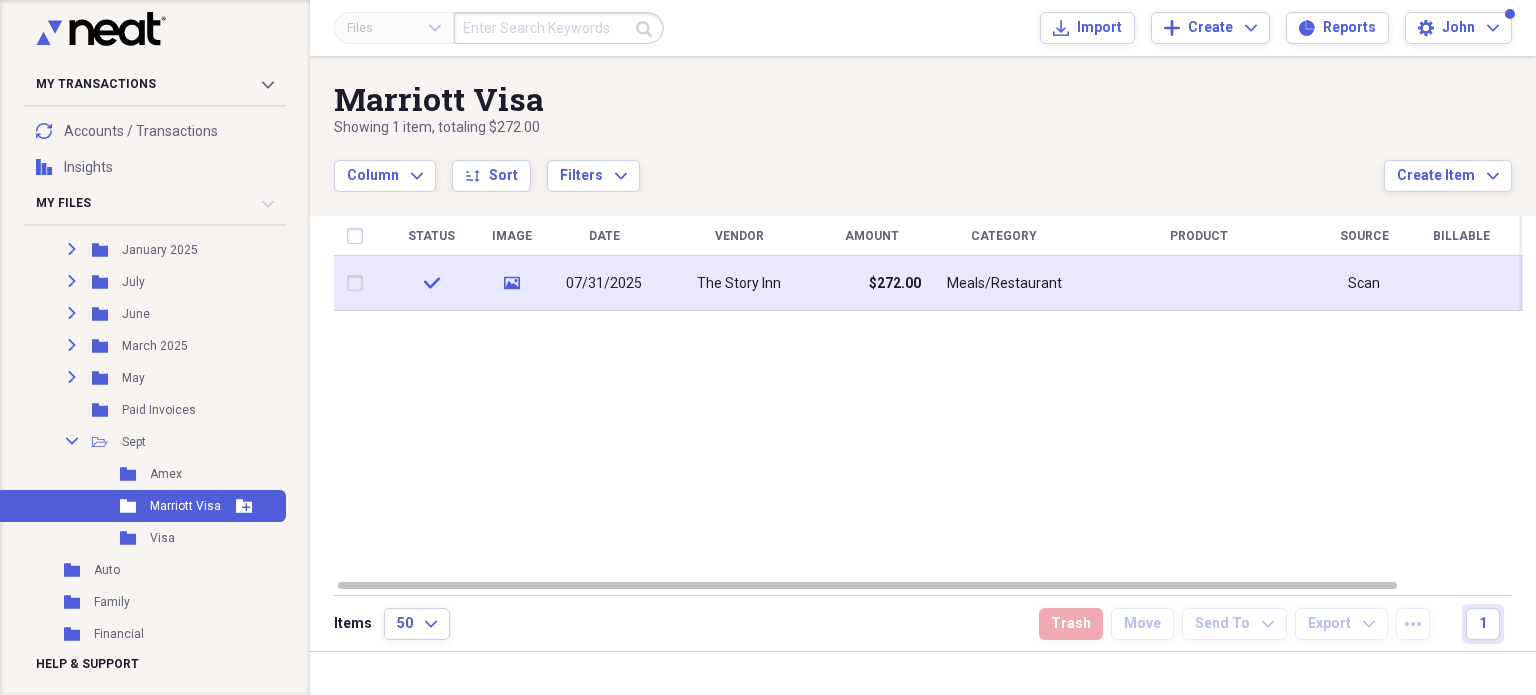 scroll, scrollTop: 700, scrollLeft: 0, axis: vertical 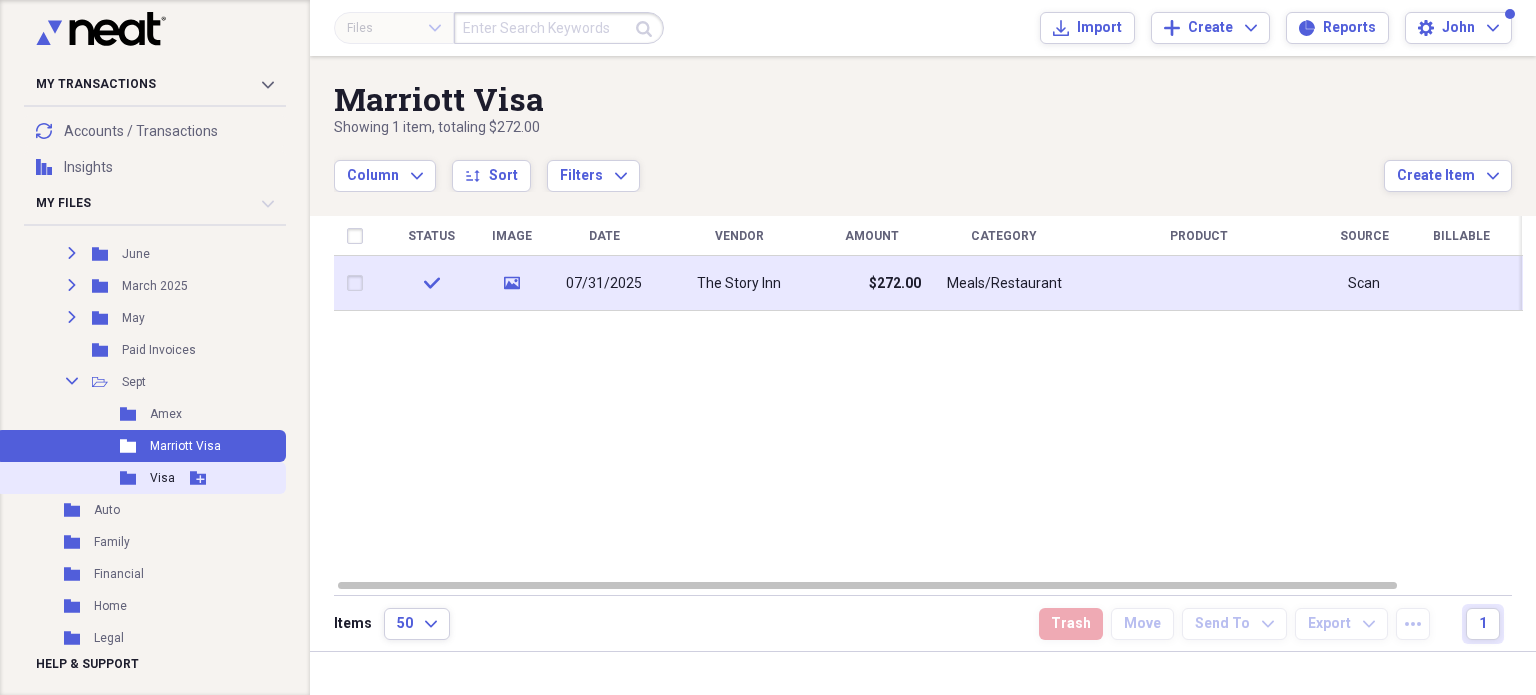 click on "Visa" at bounding box center (162, 478) 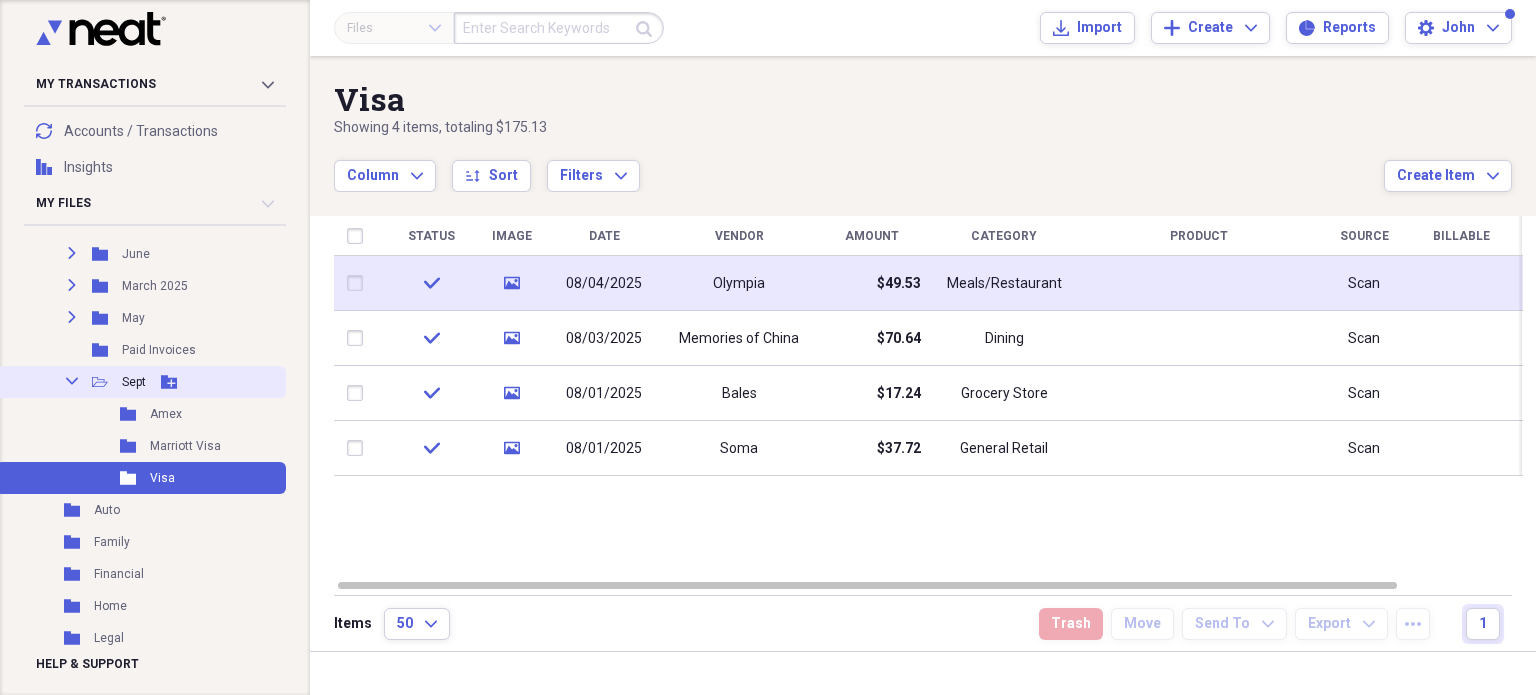 click on "Collapse" 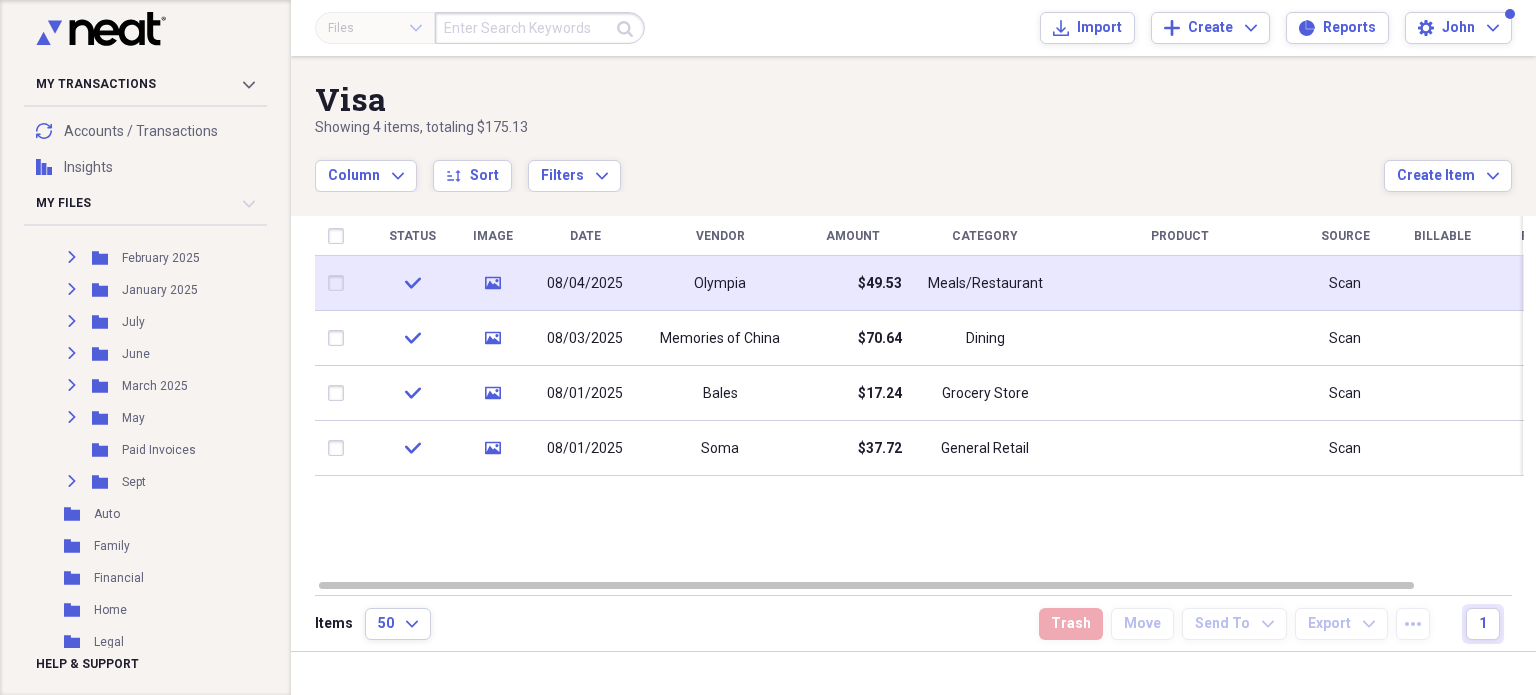 scroll, scrollTop: 500, scrollLeft: 0, axis: vertical 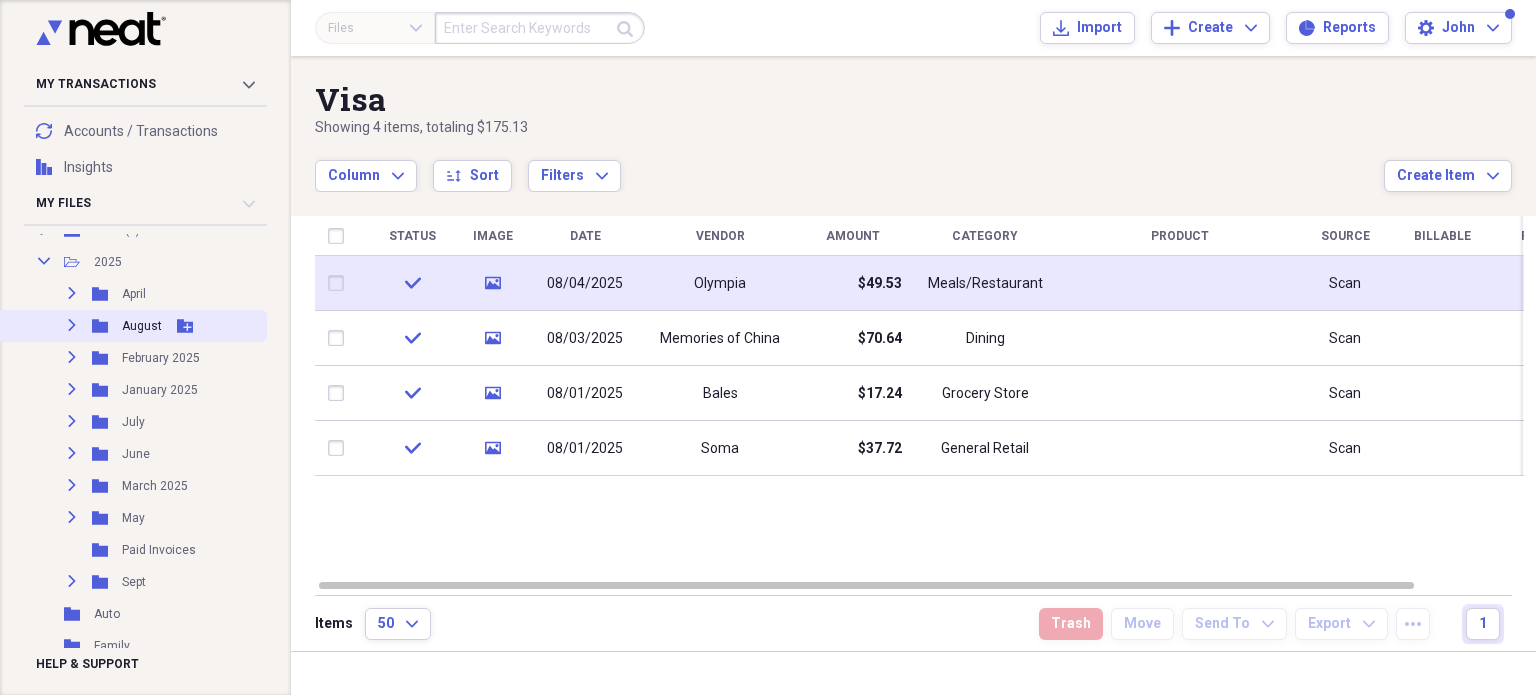click 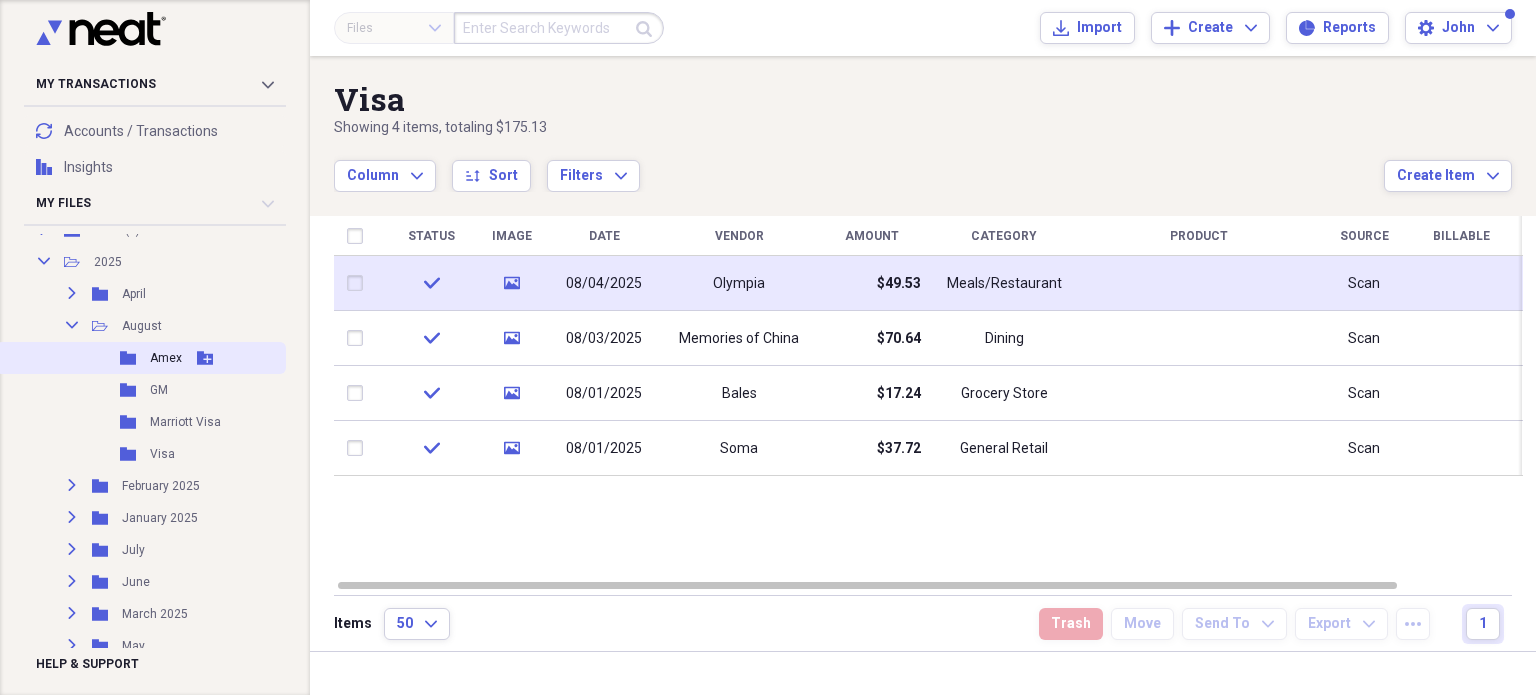 click on "Amex" at bounding box center [166, 358] 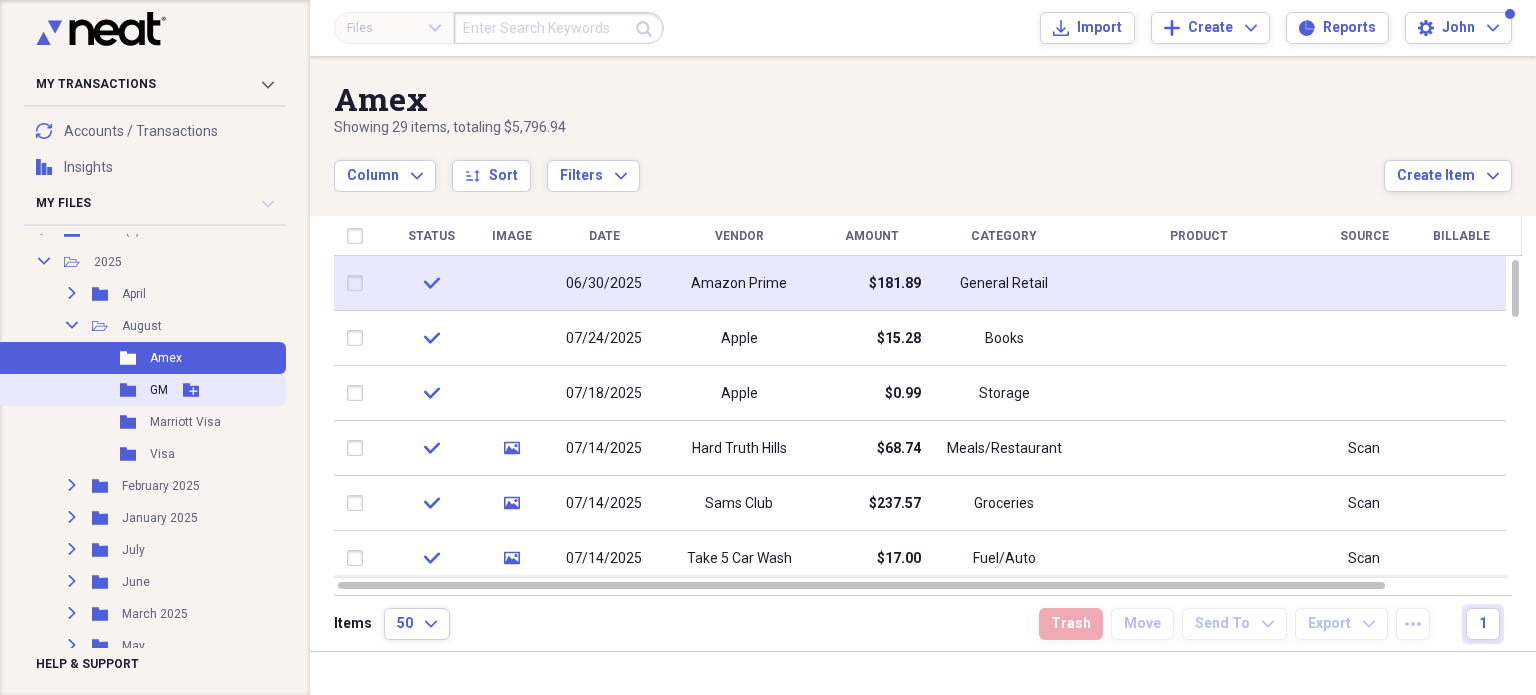 click on "Folder GM Add Folder" at bounding box center (141, 390) 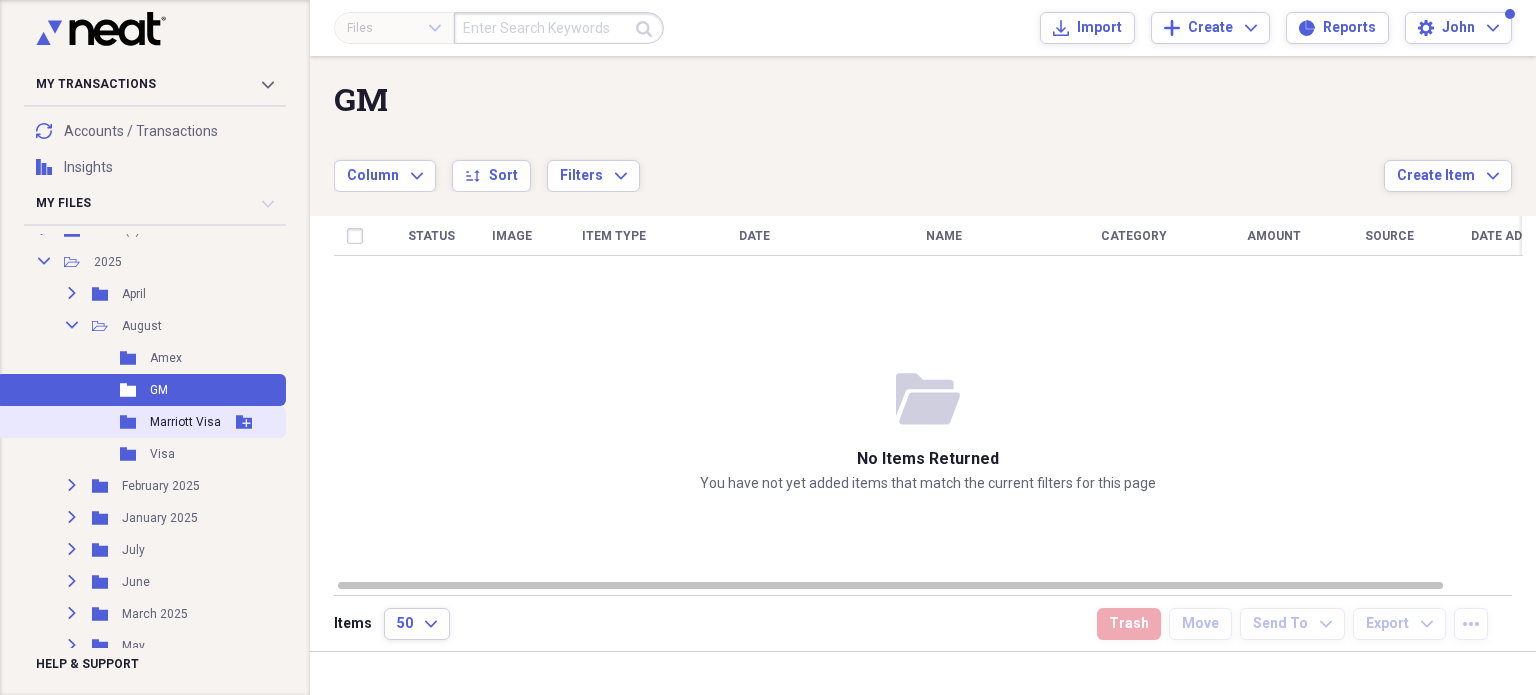 click on "Marriott Visa" at bounding box center [185, 422] 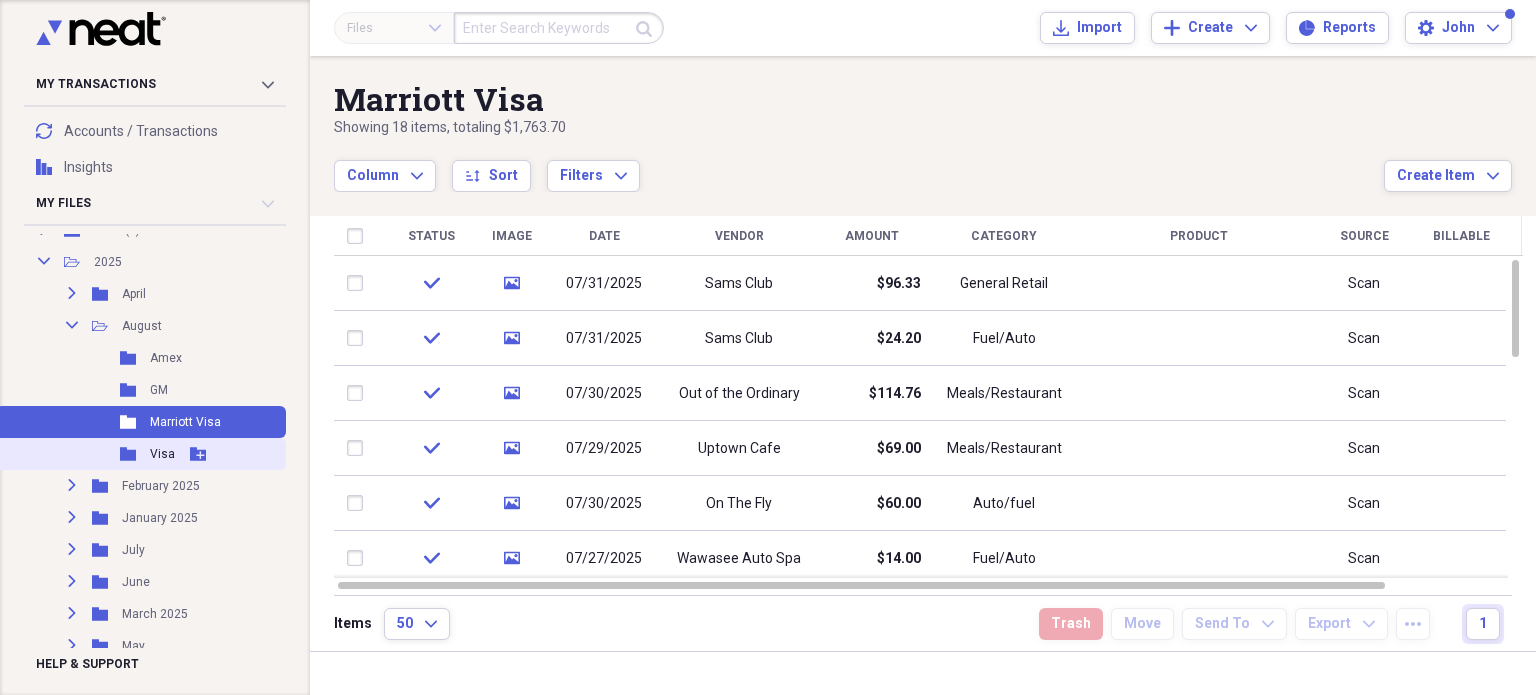 click on "Visa" at bounding box center (162, 454) 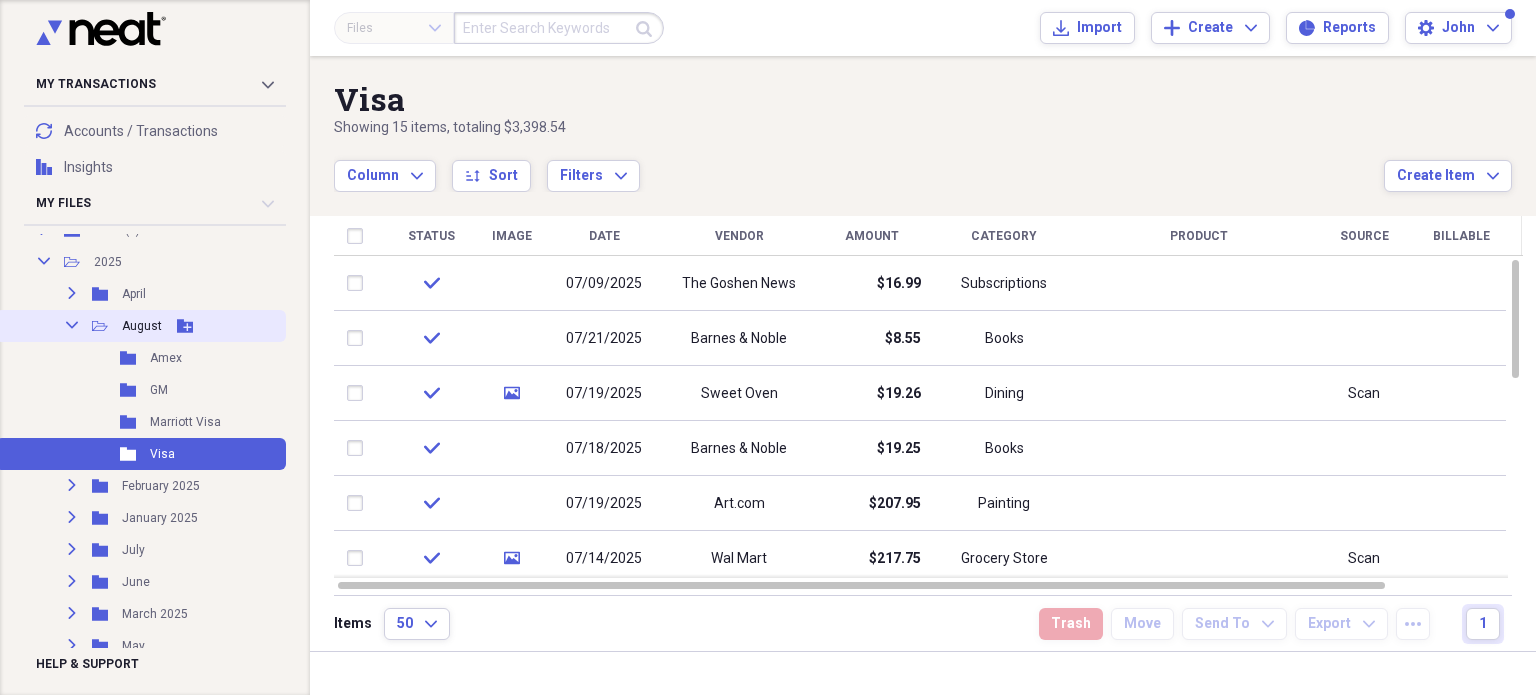 click 